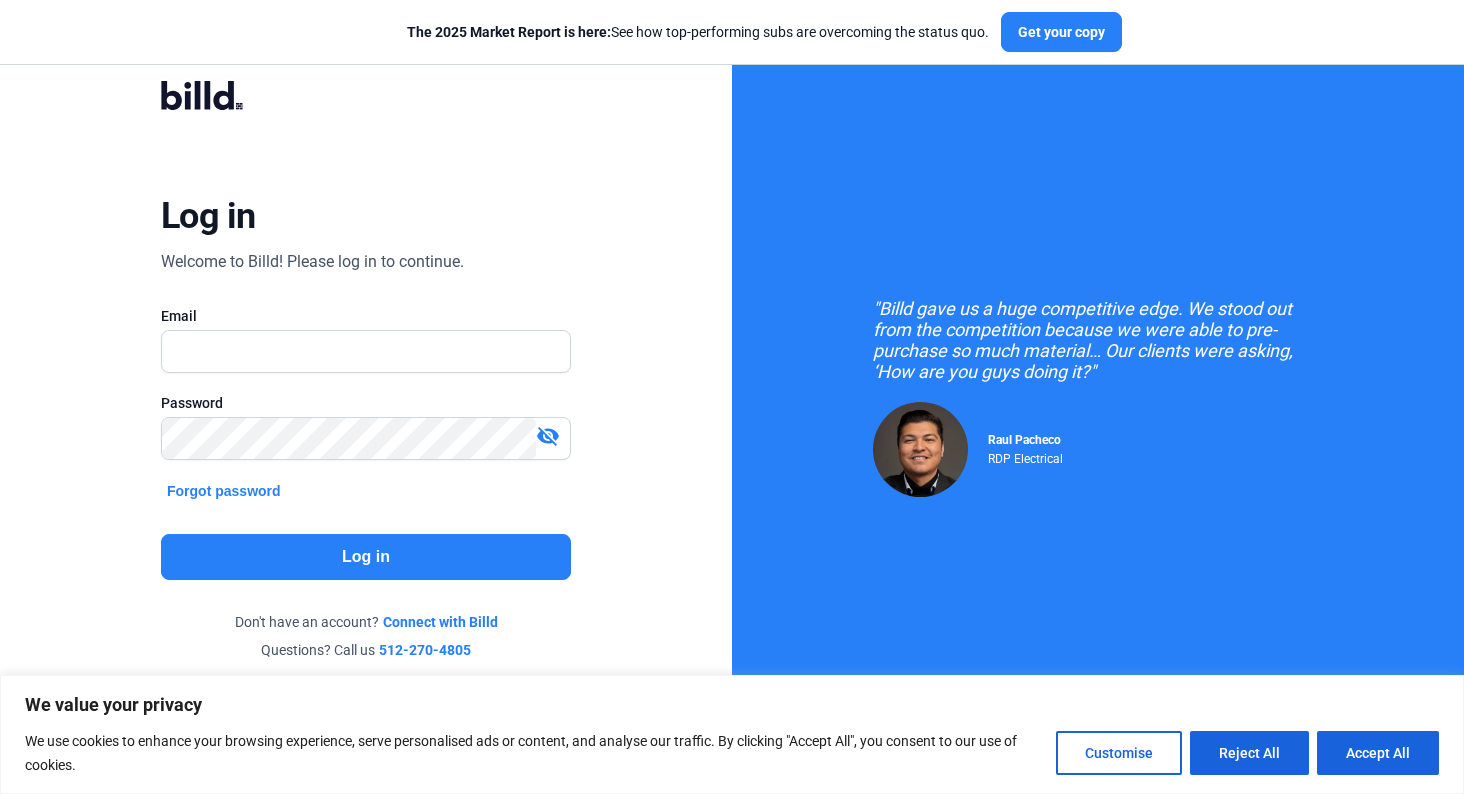 scroll, scrollTop: 0, scrollLeft: 0, axis: both 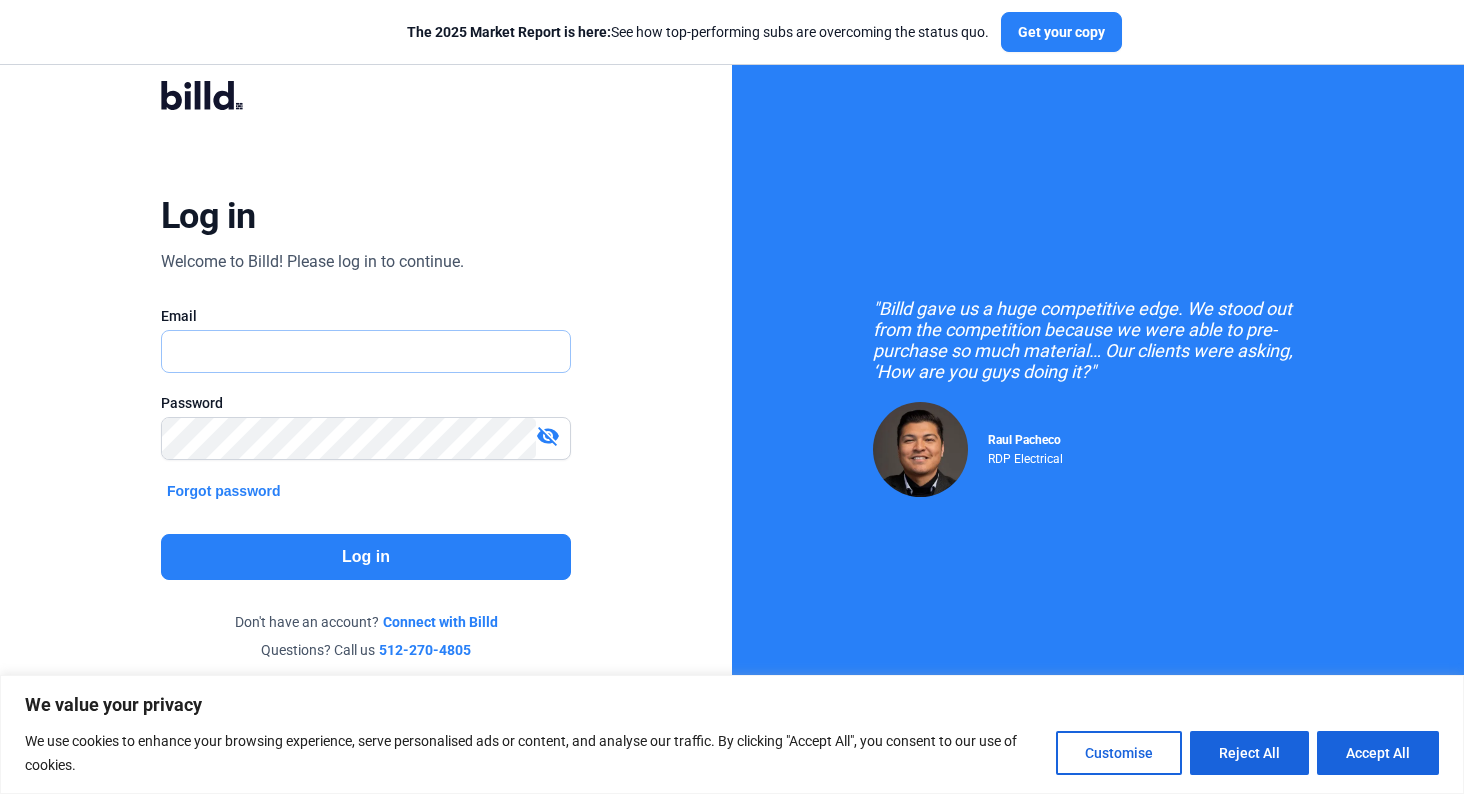 click at bounding box center (366, 351) 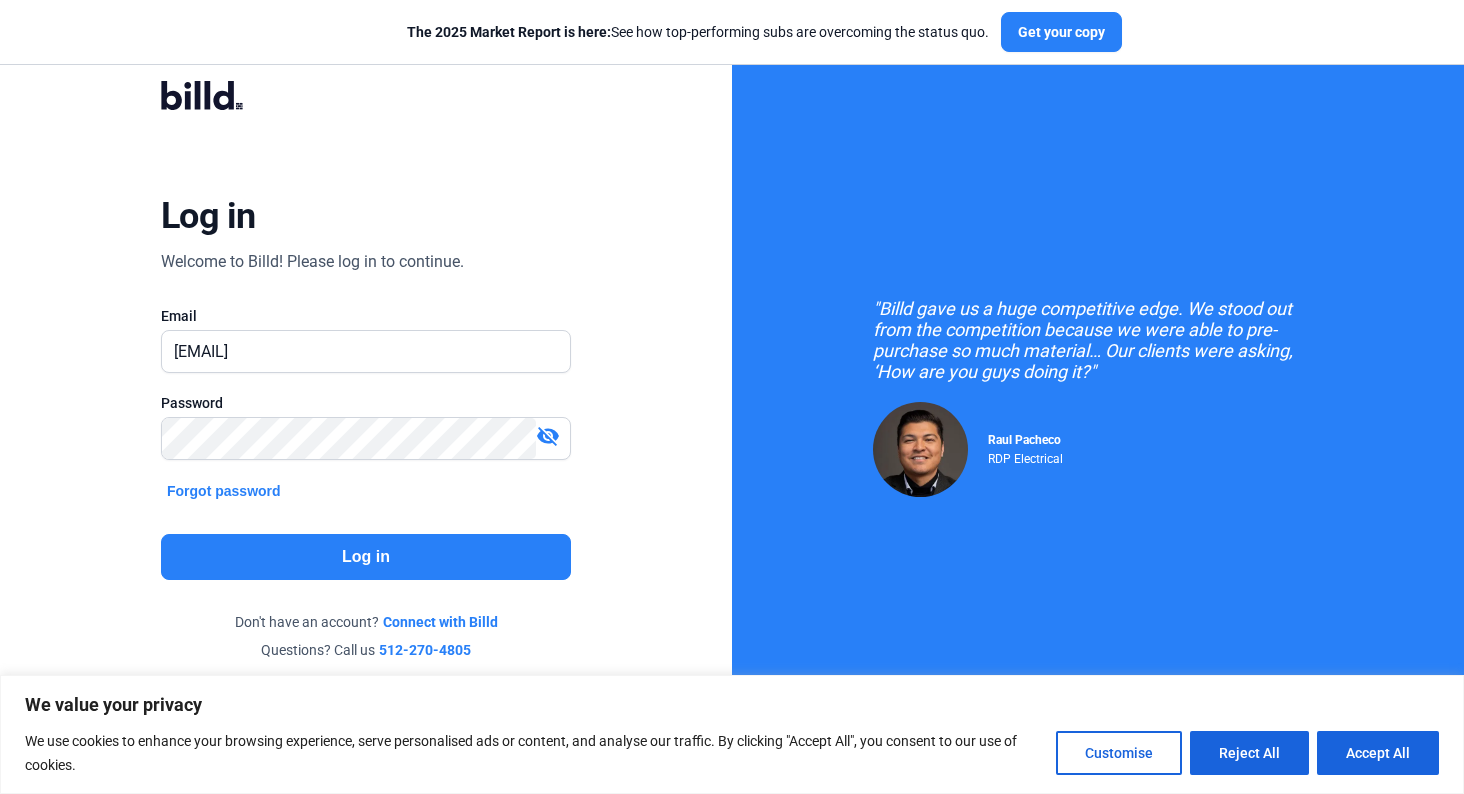 click on "Log in" 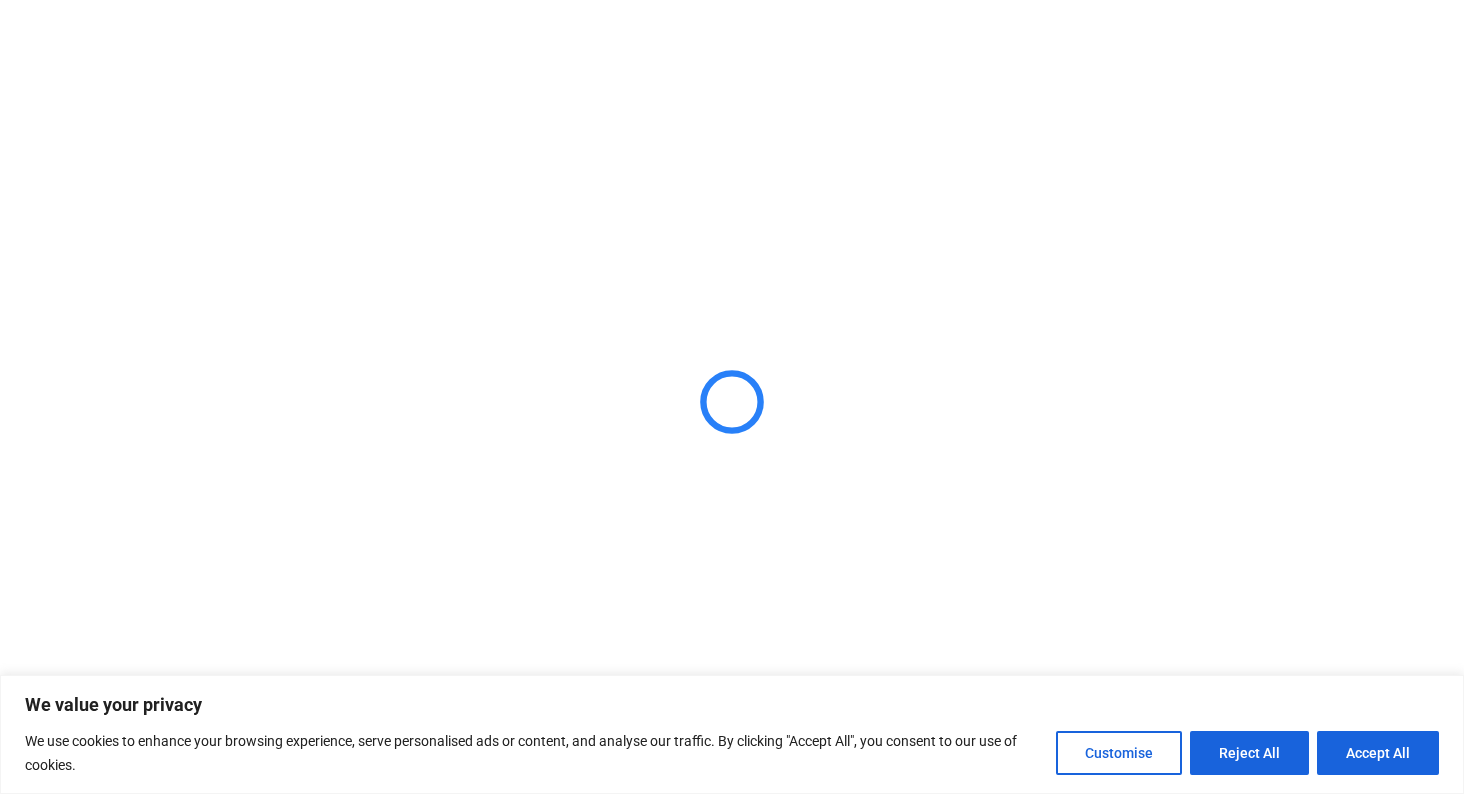 click 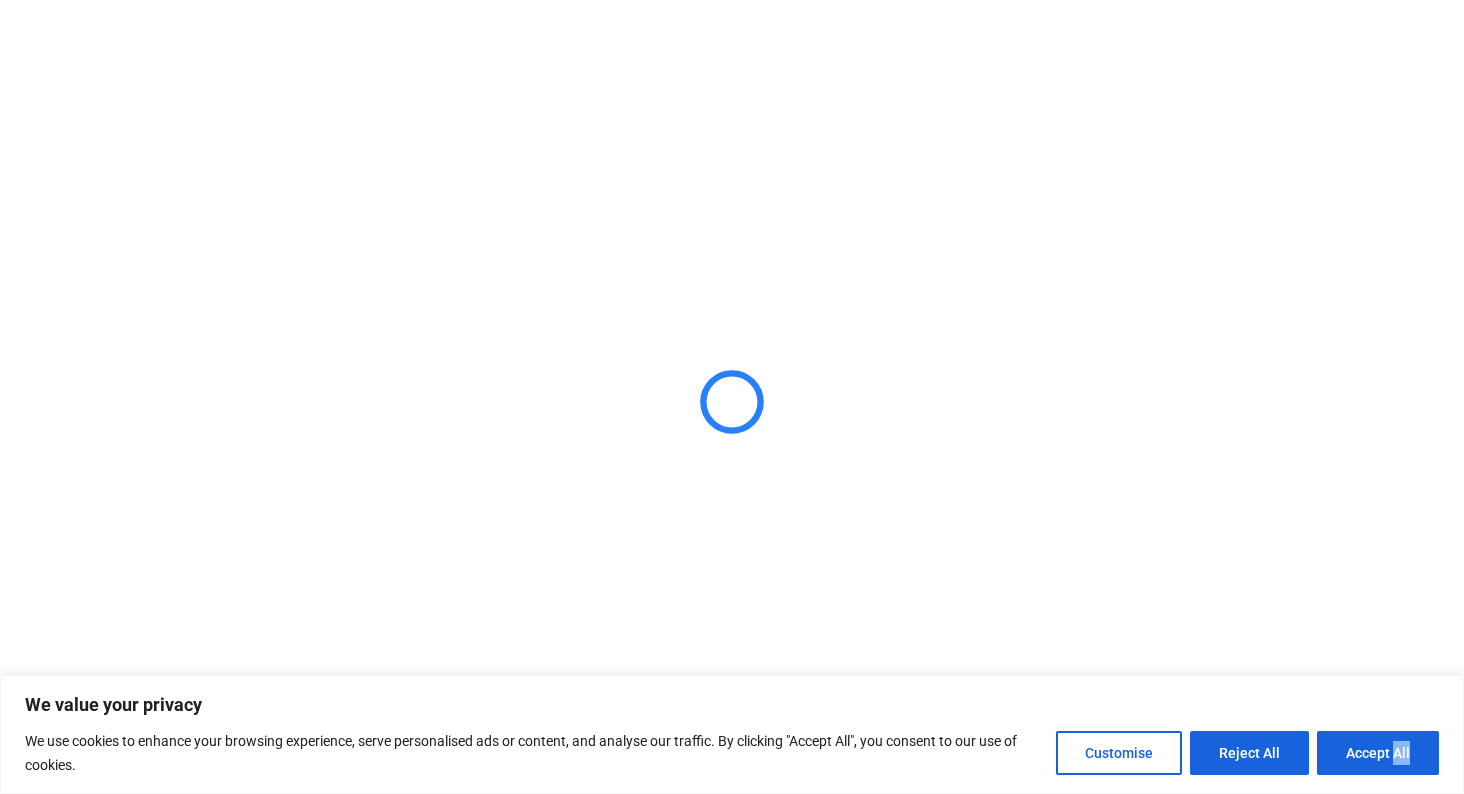 click 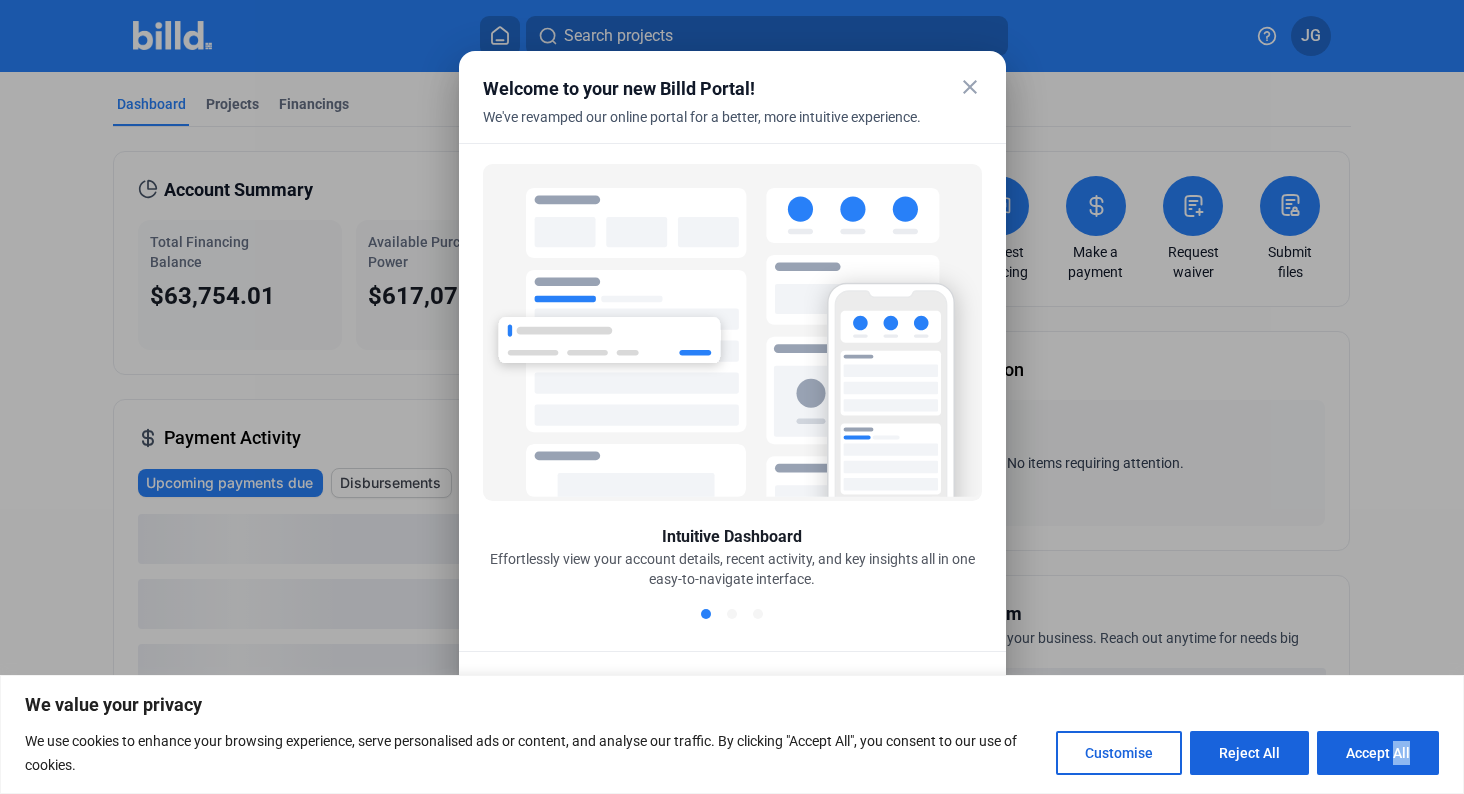 click on "close" at bounding box center (970, 87) 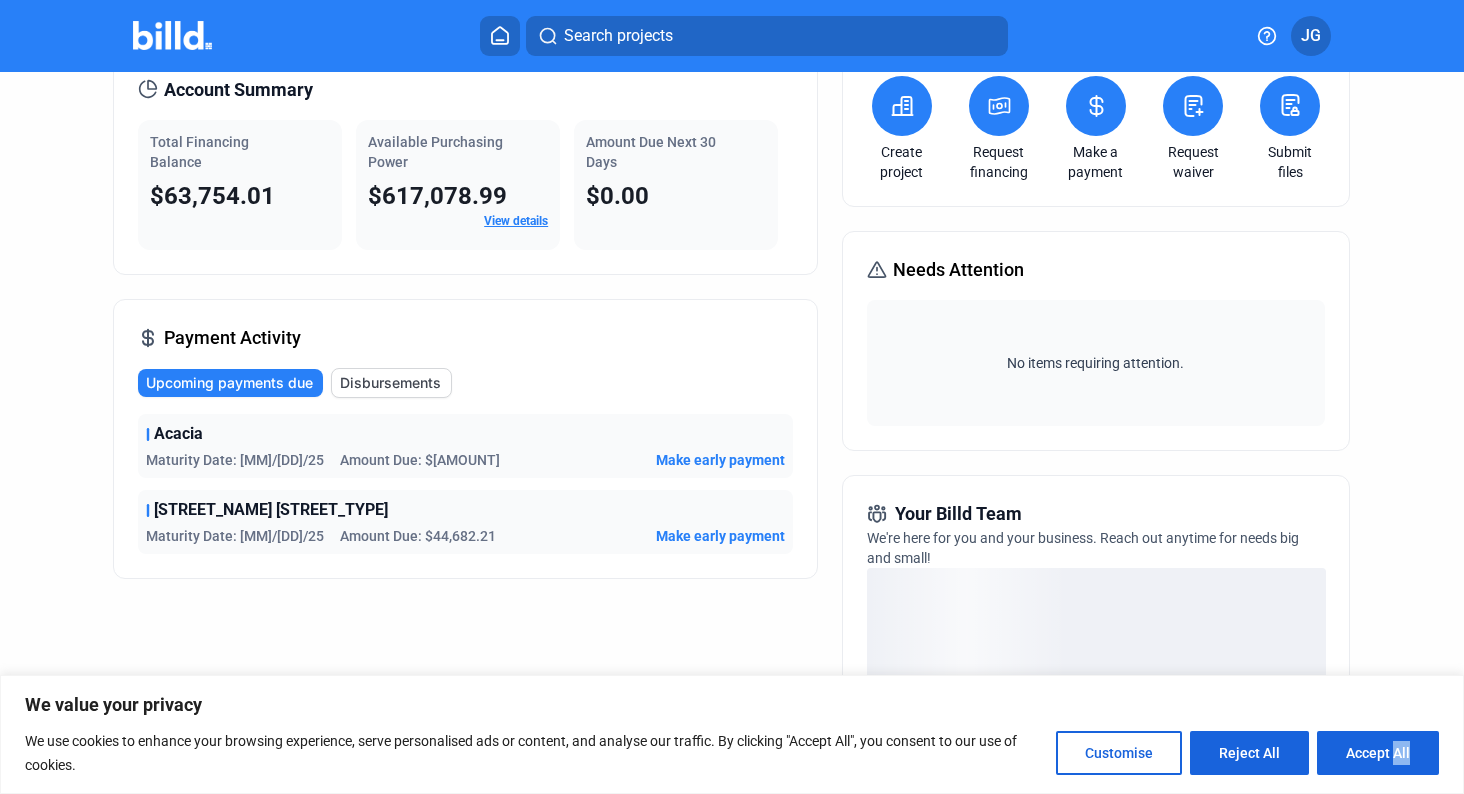 scroll, scrollTop: 100, scrollLeft: 0, axis: vertical 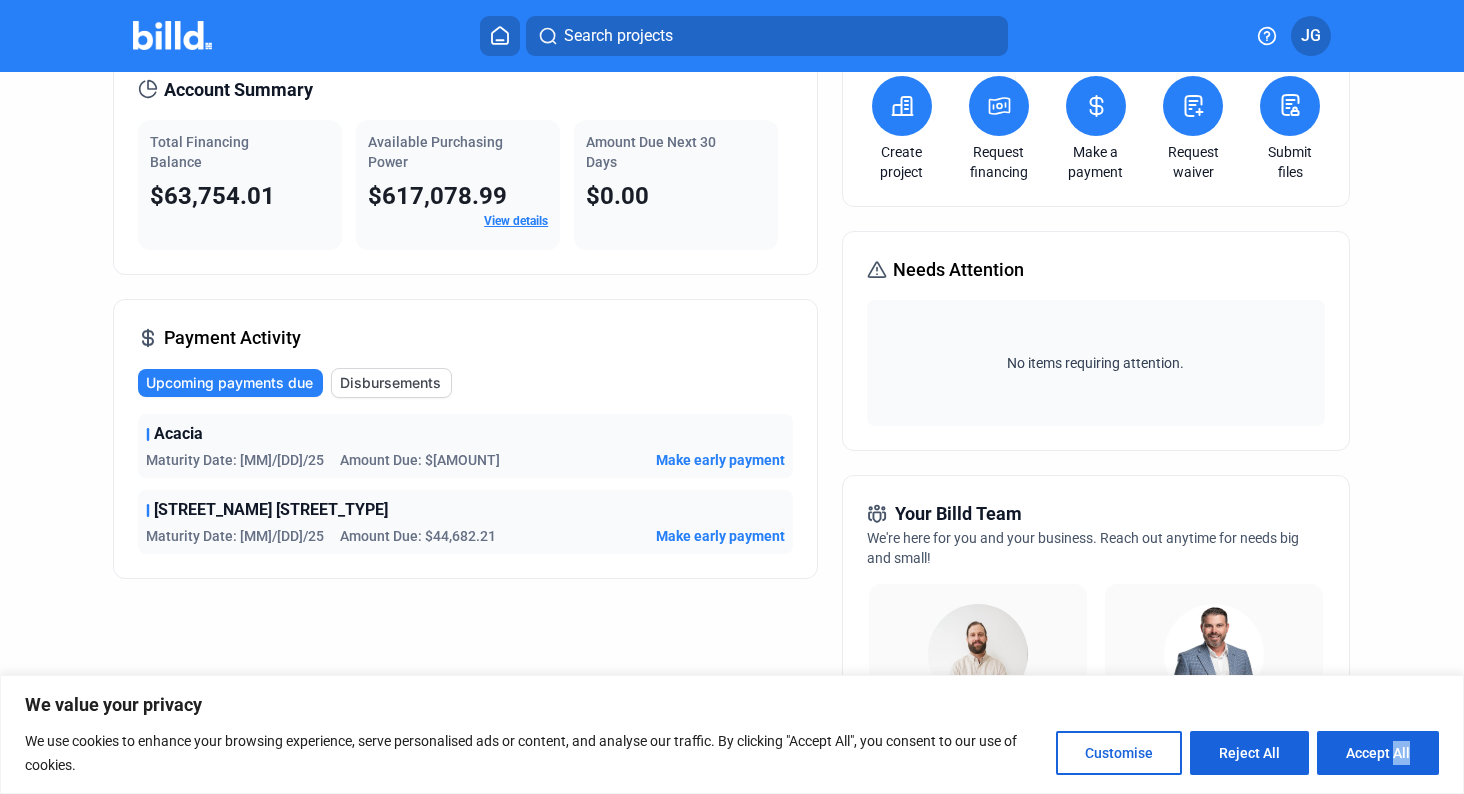 click on "Make early payment" 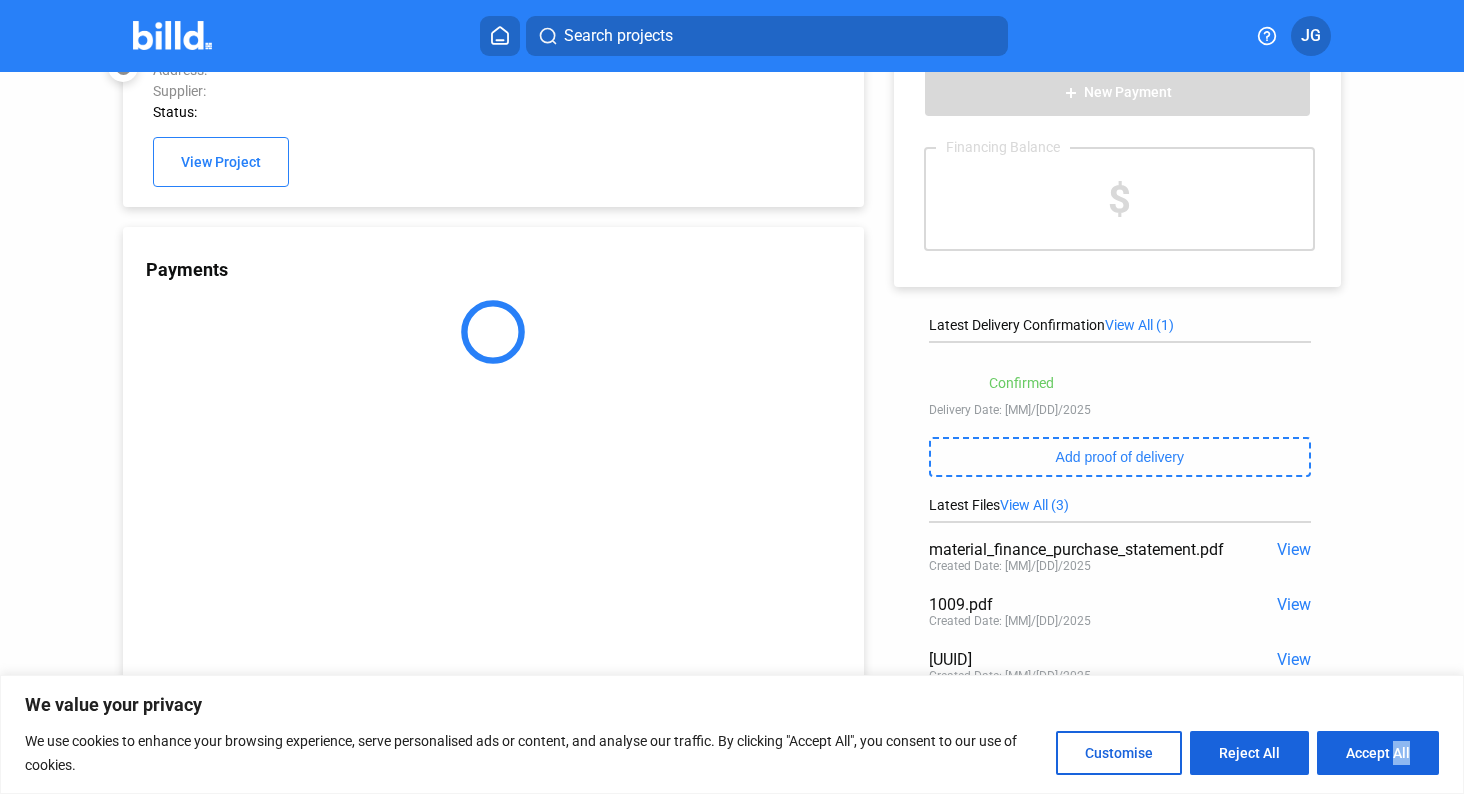 scroll, scrollTop: 0, scrollLeft: 0, axis: both 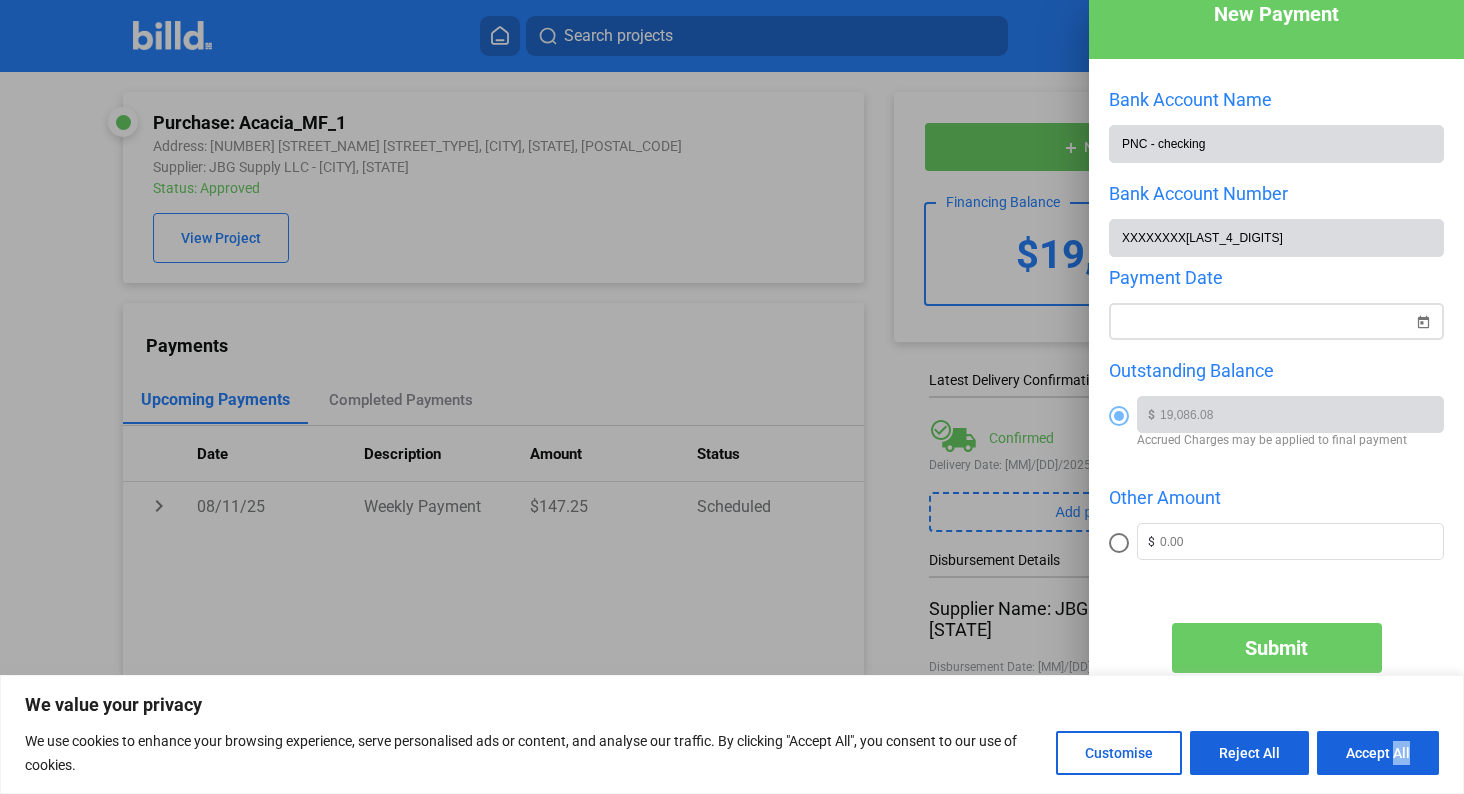 click at bounding box center [1423, 310] 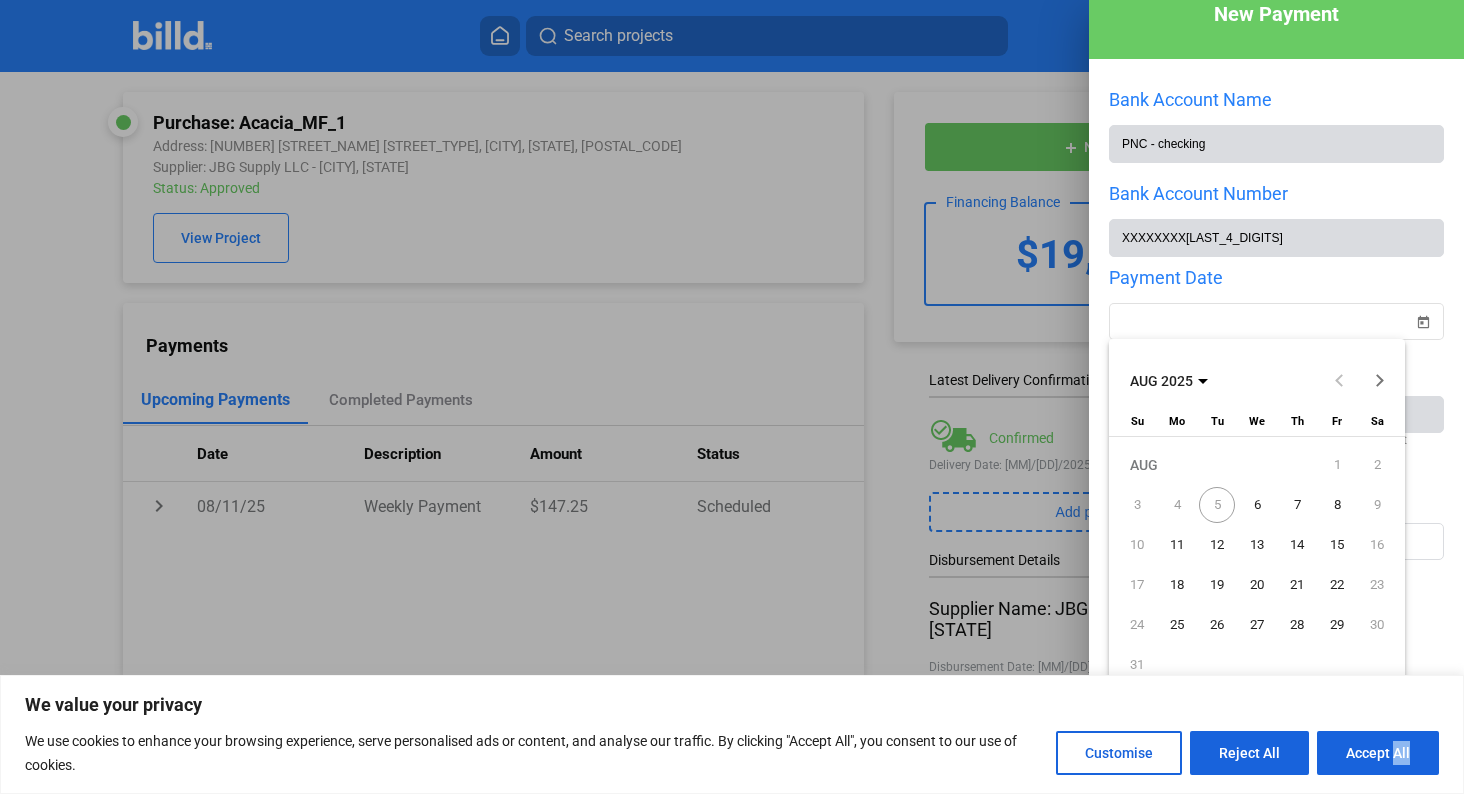click on "12" at bounding box center (1217, 545) 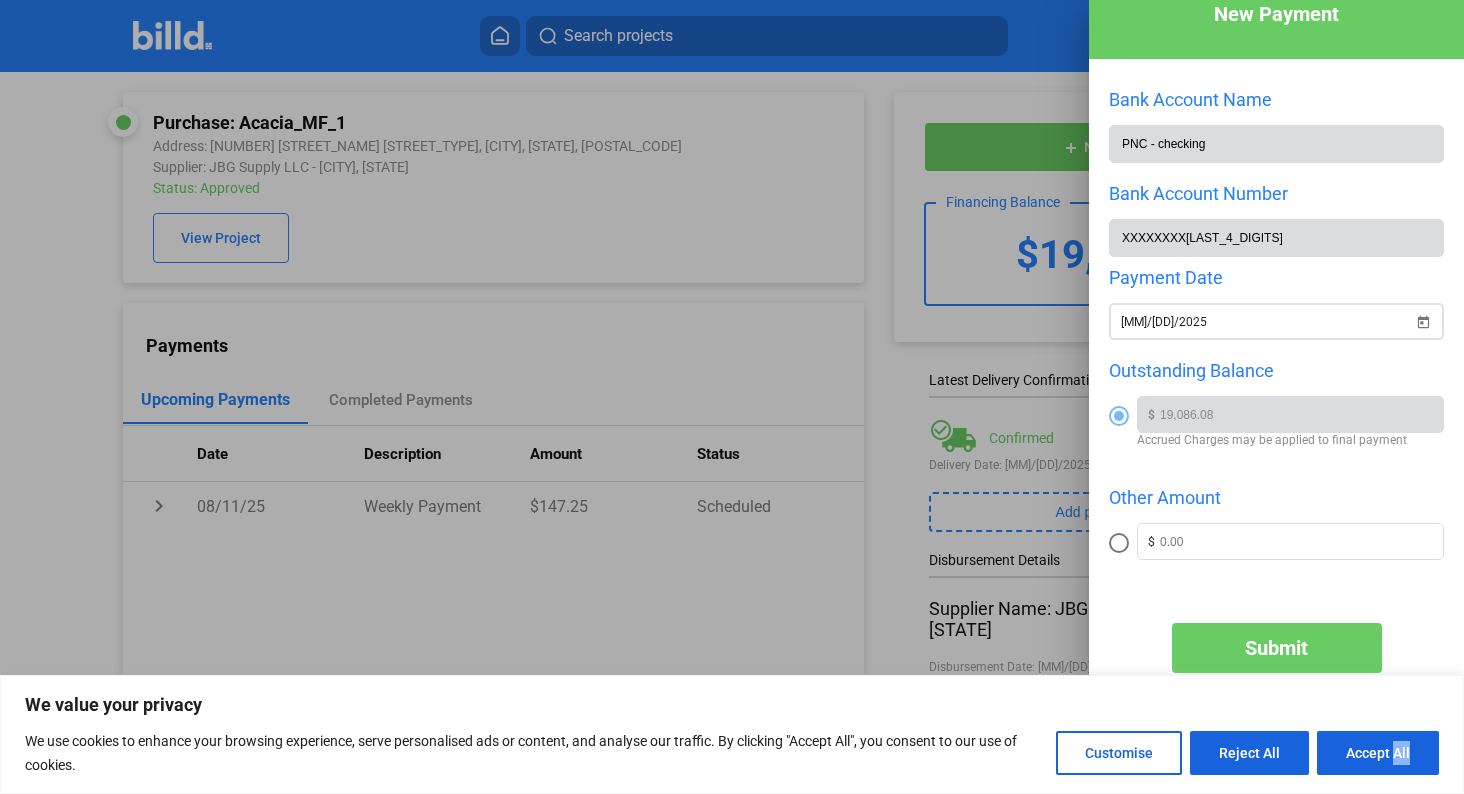 click at bounding box center (1423, 310) 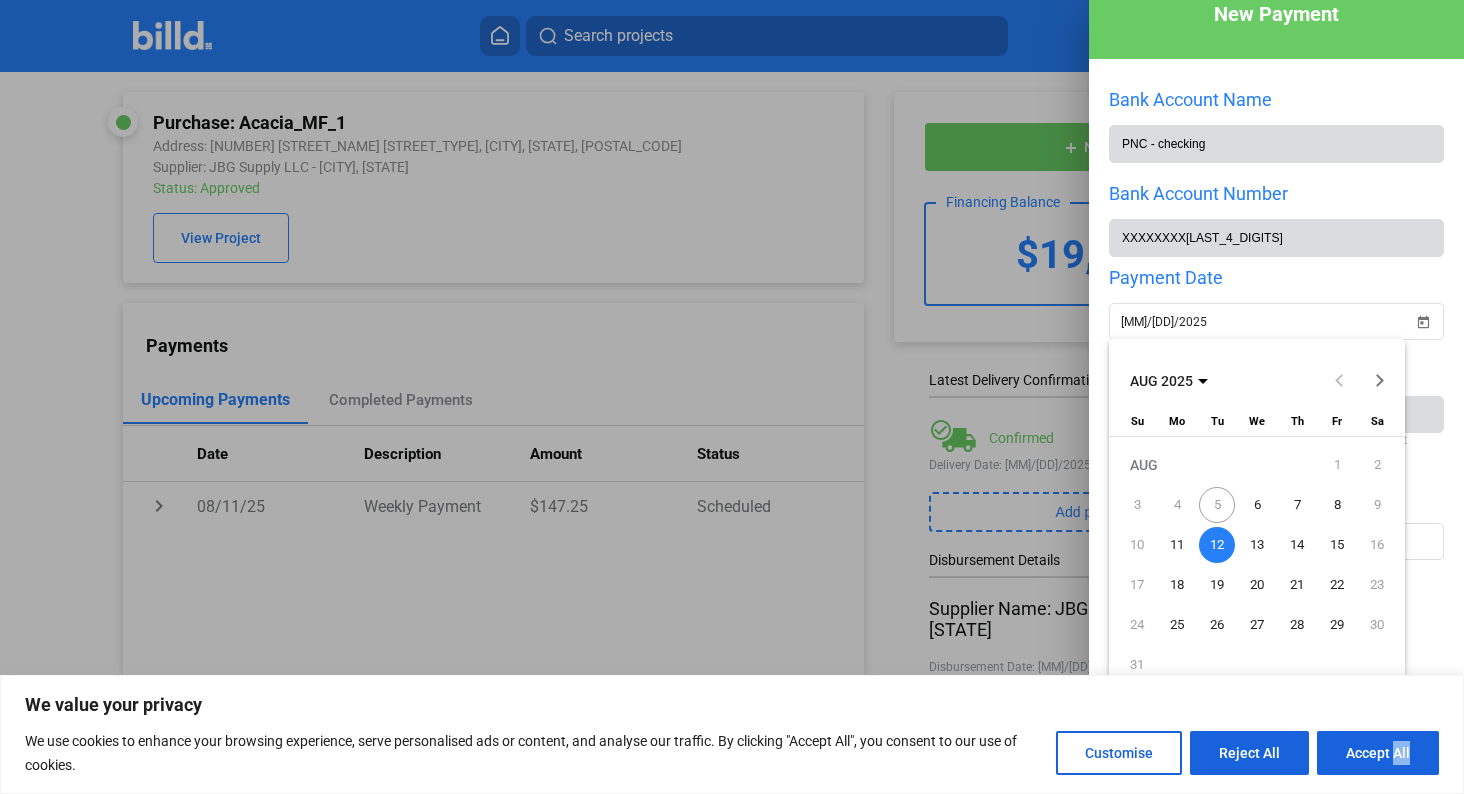 click on "6" at bounding box center [1257, 505] 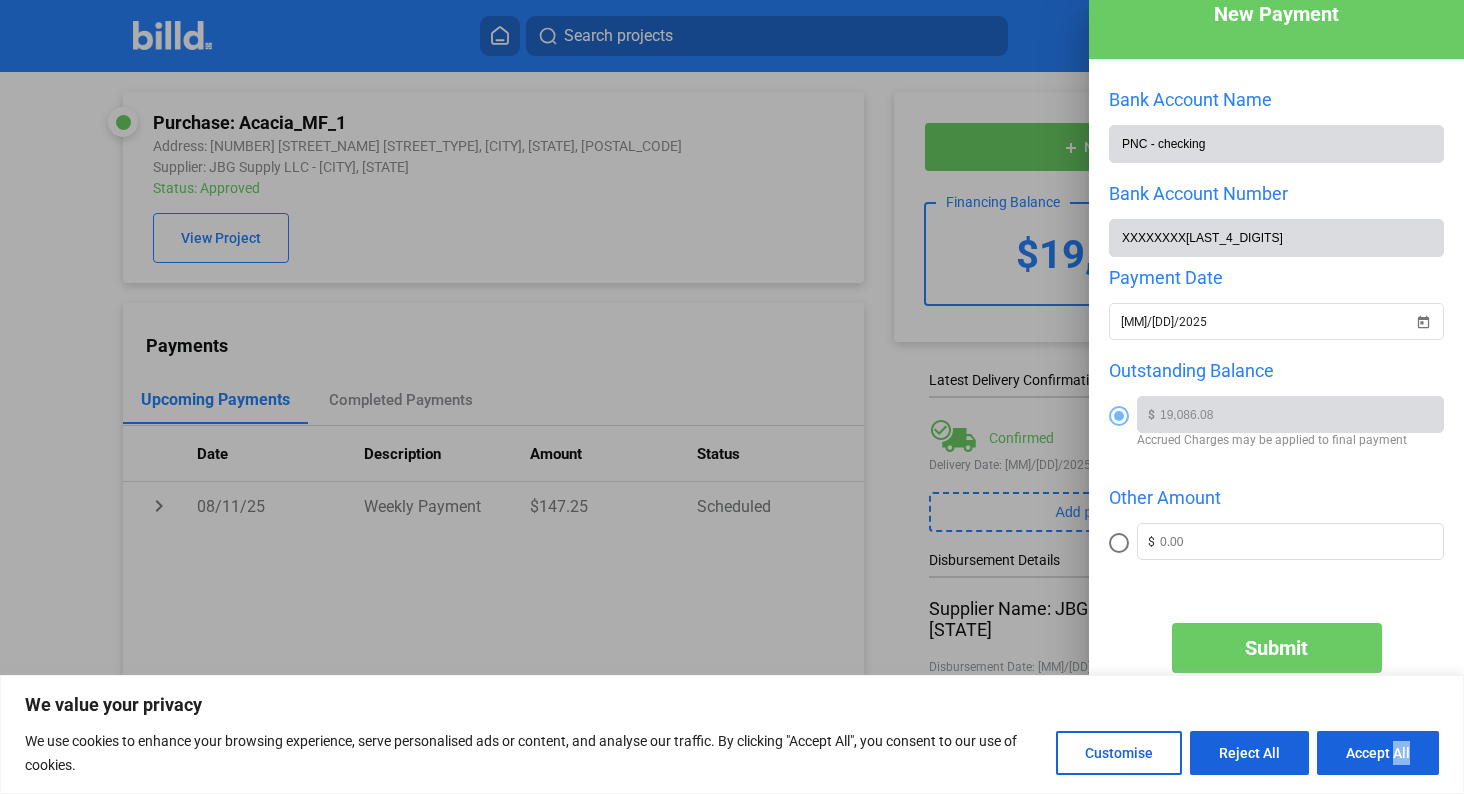 click at bounding box center (732, 397) 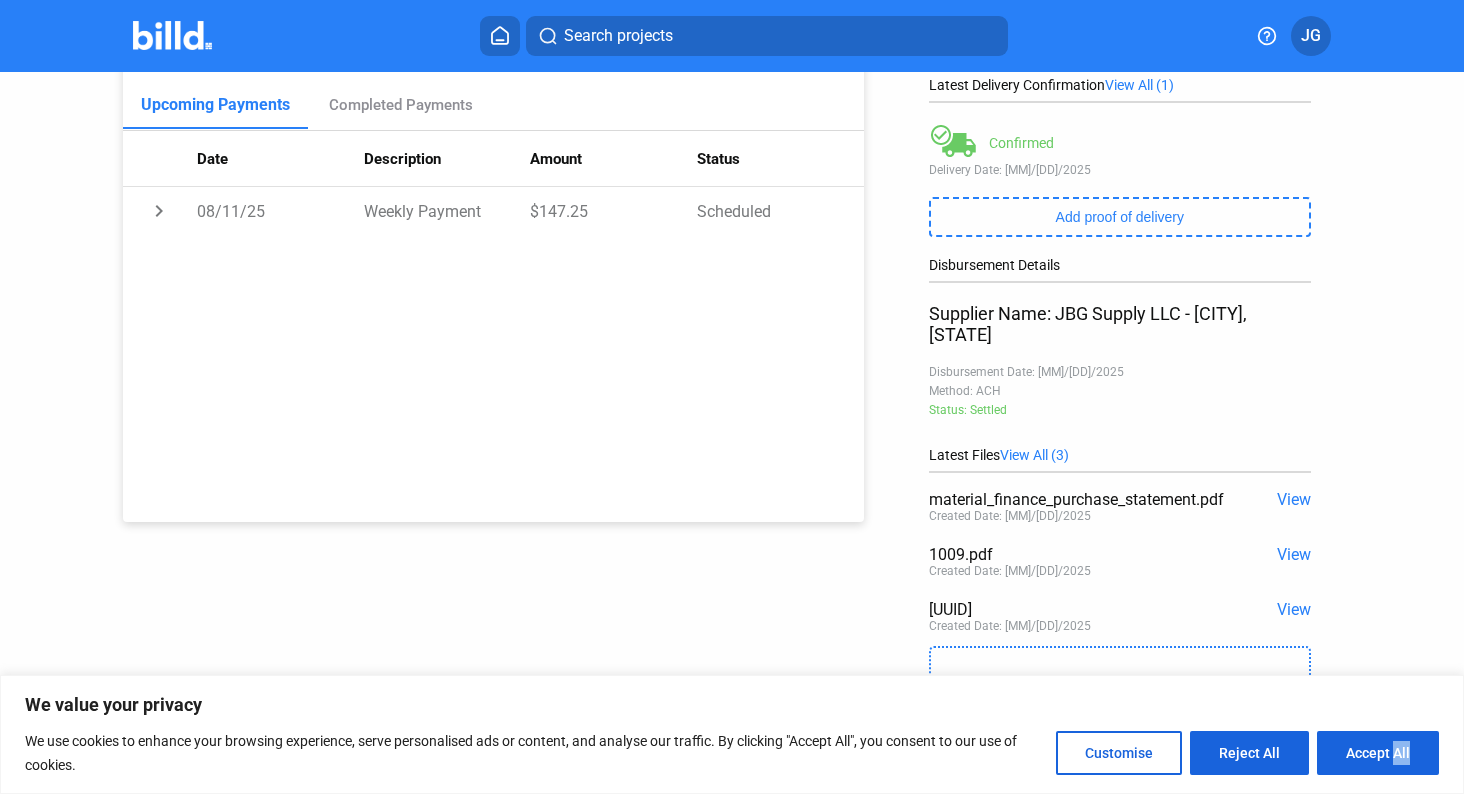 scroll, scrollTop: 0, scrollLeft: 0, axis: both 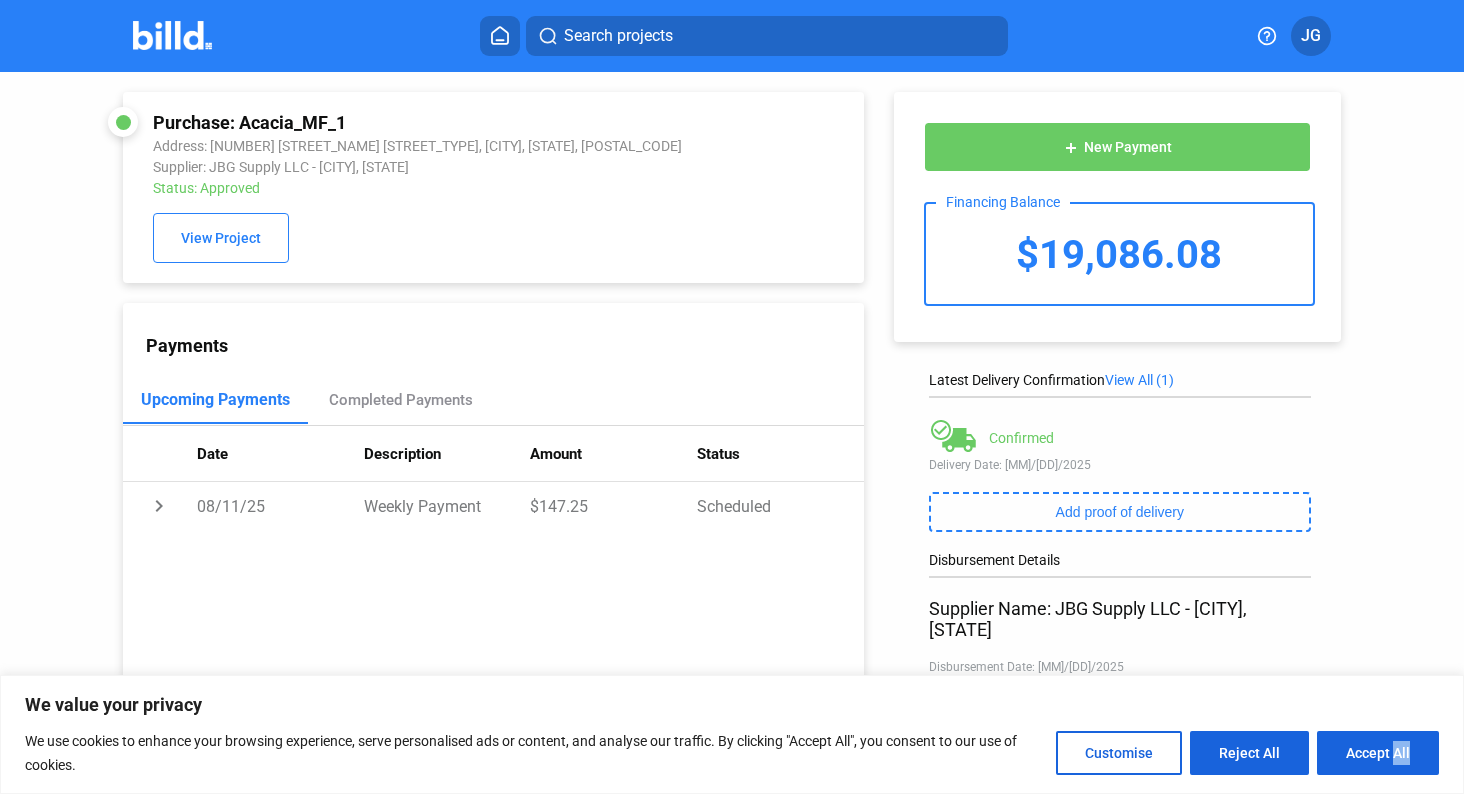 click 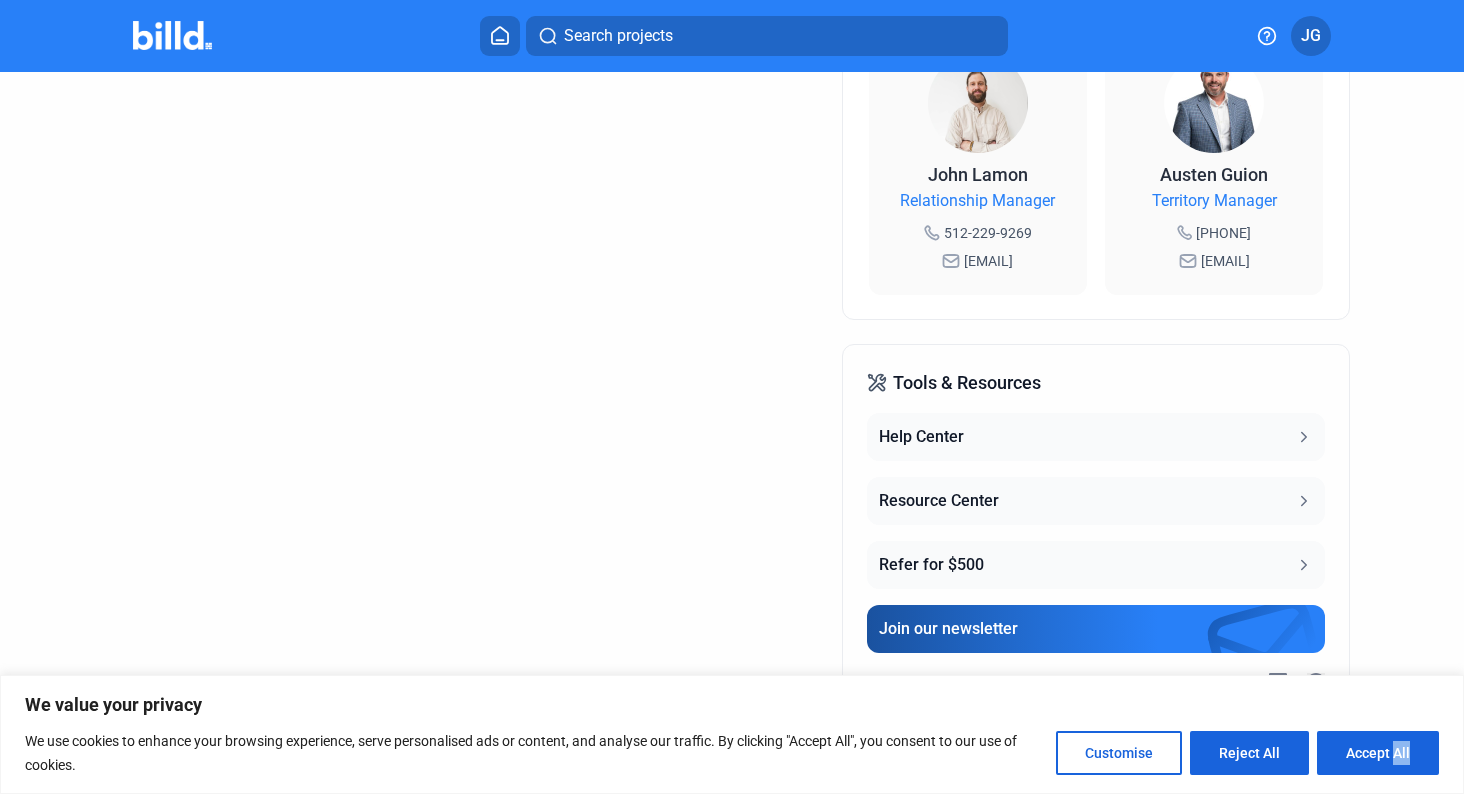 scroll, scrollTop: 0, scrollLeft: 0, axis: both 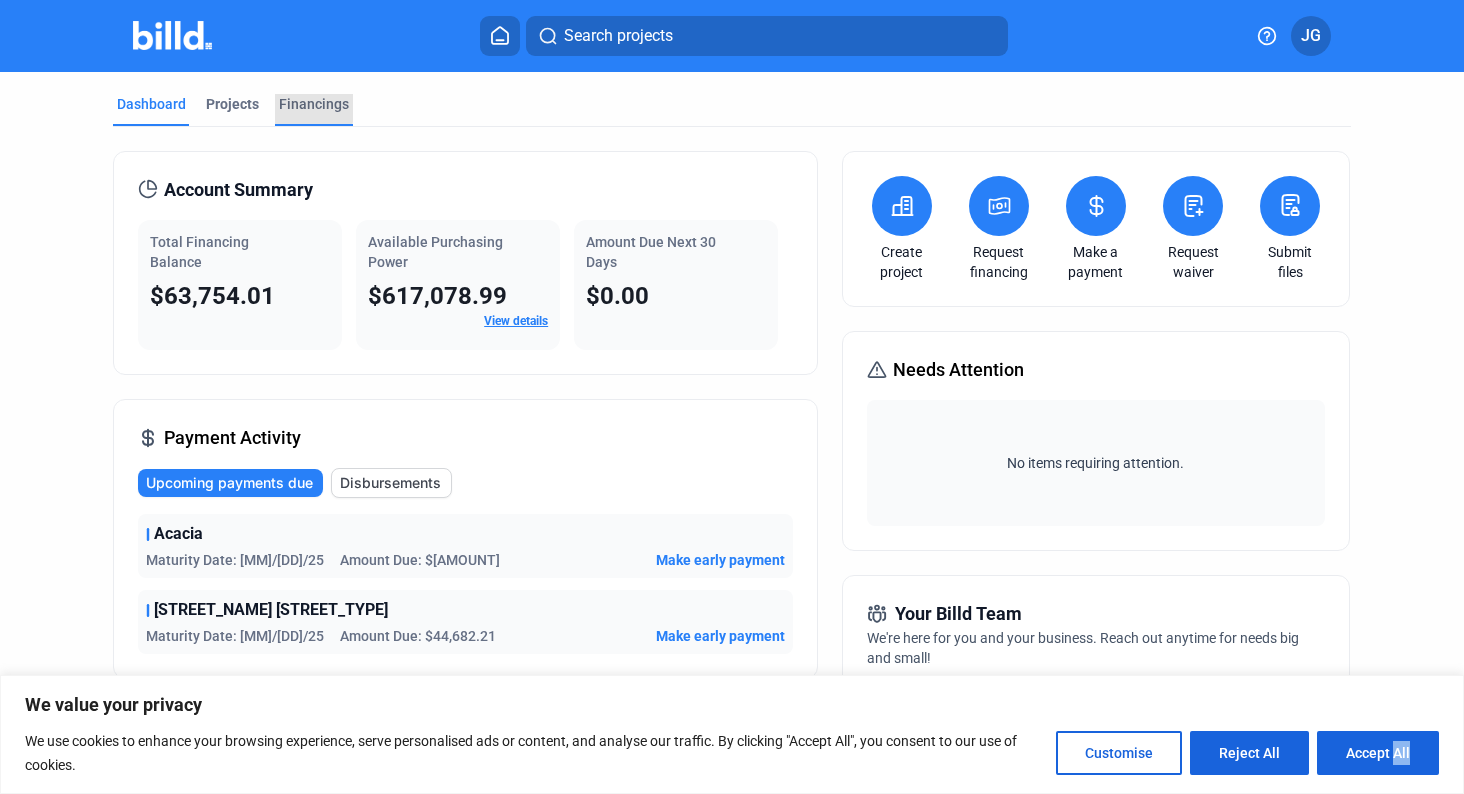 click on "Financings" at bounding box center [314, 104] 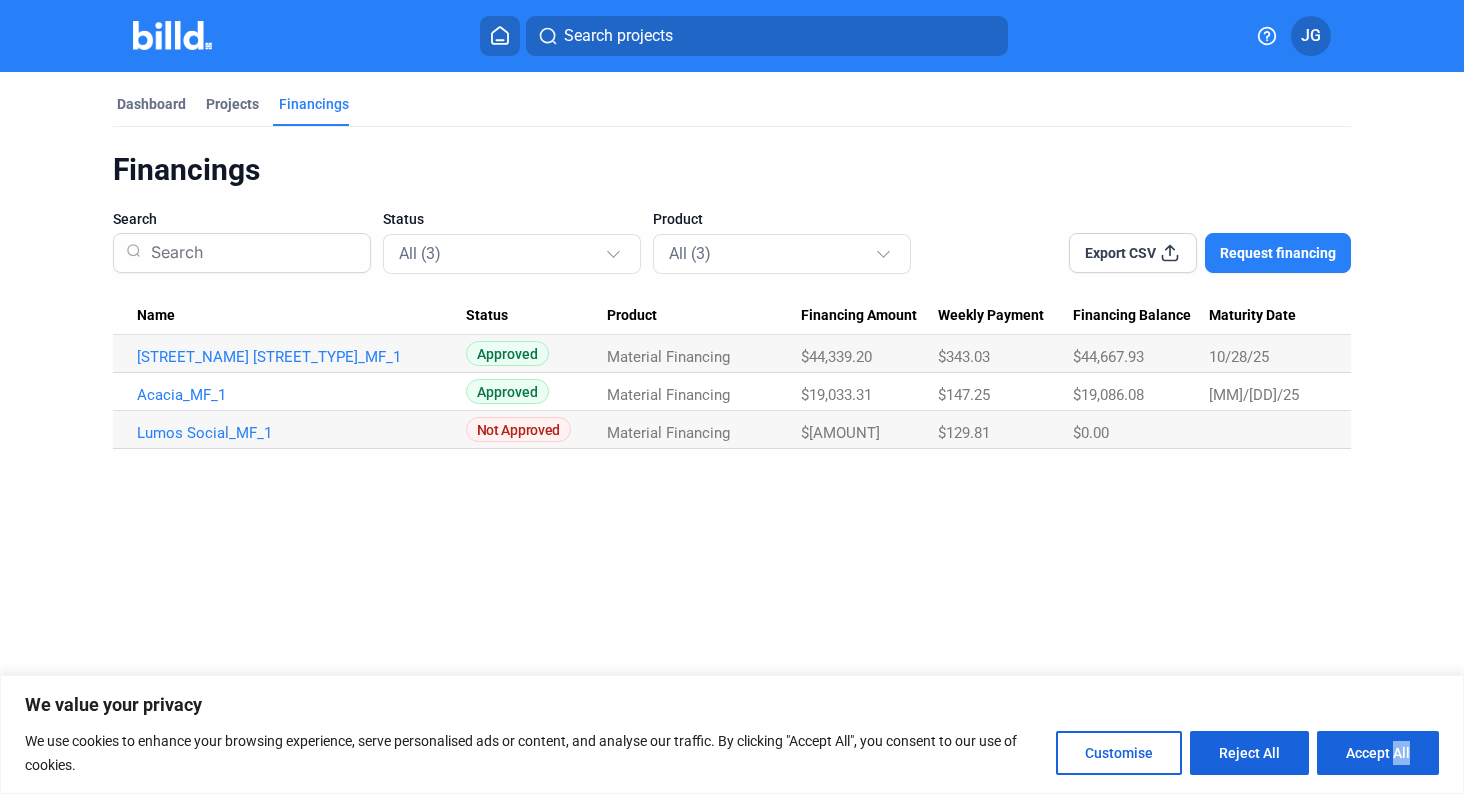 click on "JG" 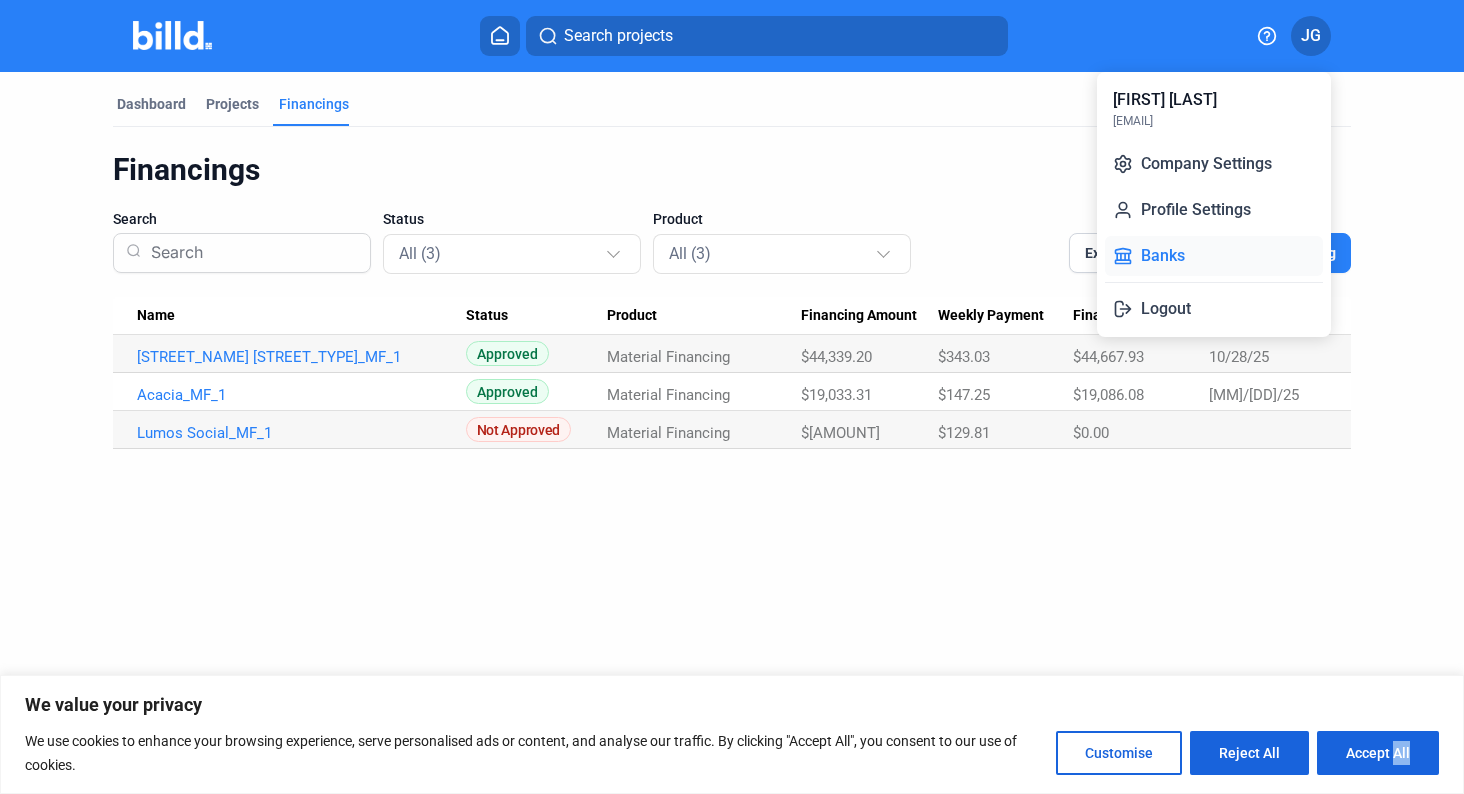 click on "Banks" at bounding box center (1214, 256) 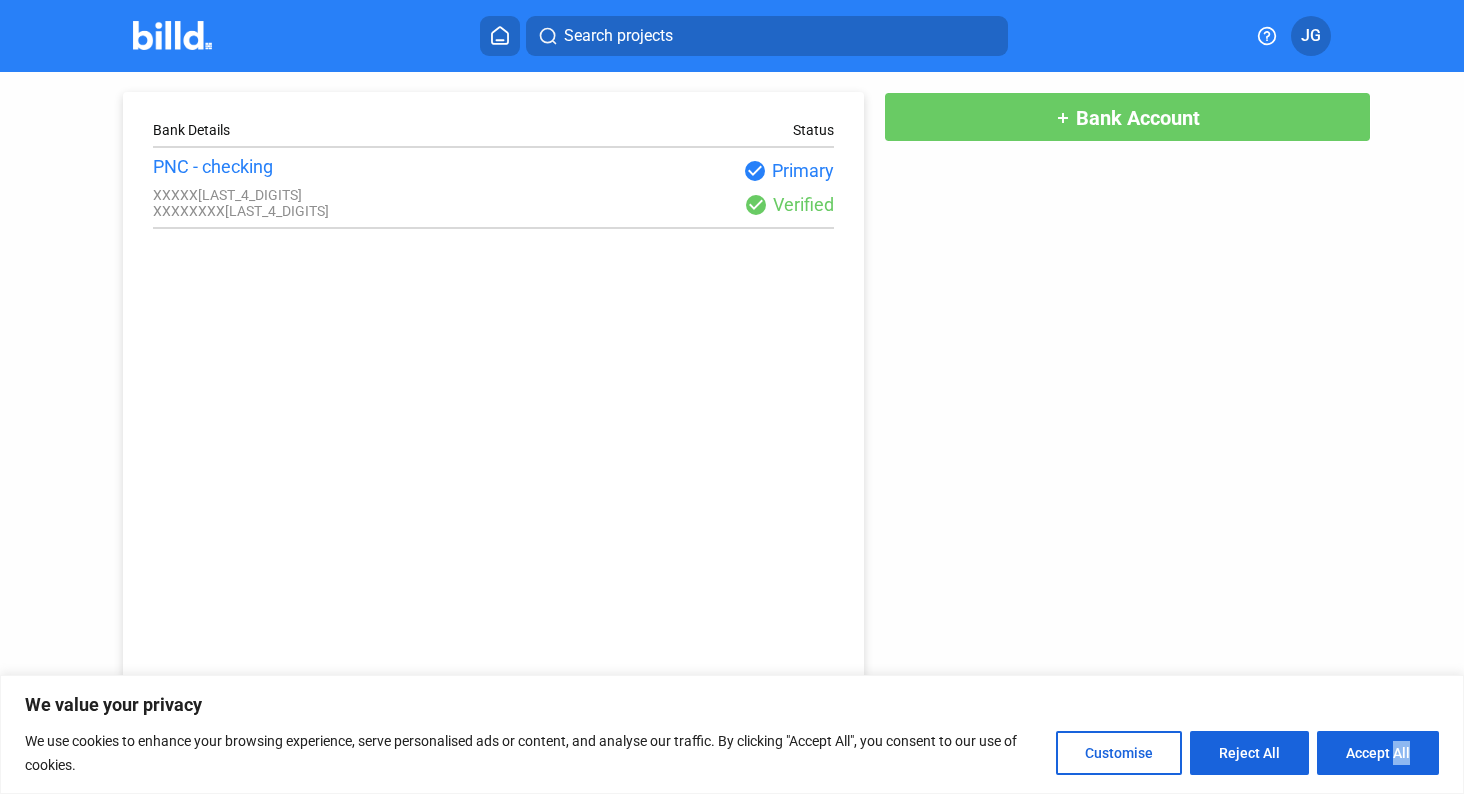 click on "Bank Details Status PNC - checking  XXXXX[LAST_4_DIGITS]   XXXXXXXX[LAST_4_DIGITS]  check_circle  Primary  check_circle  Verified  add Bank Account" 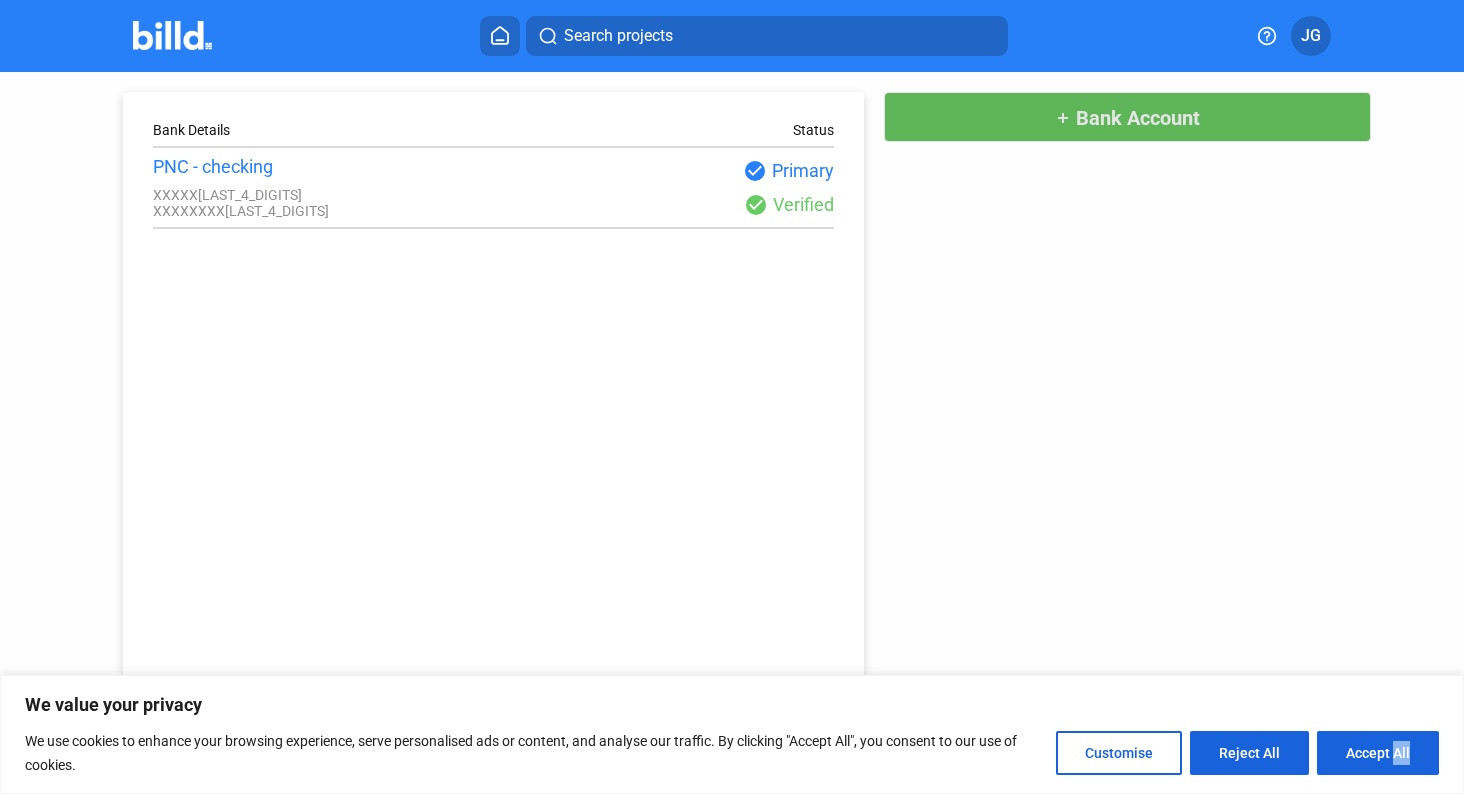 click on "add Bank Account" 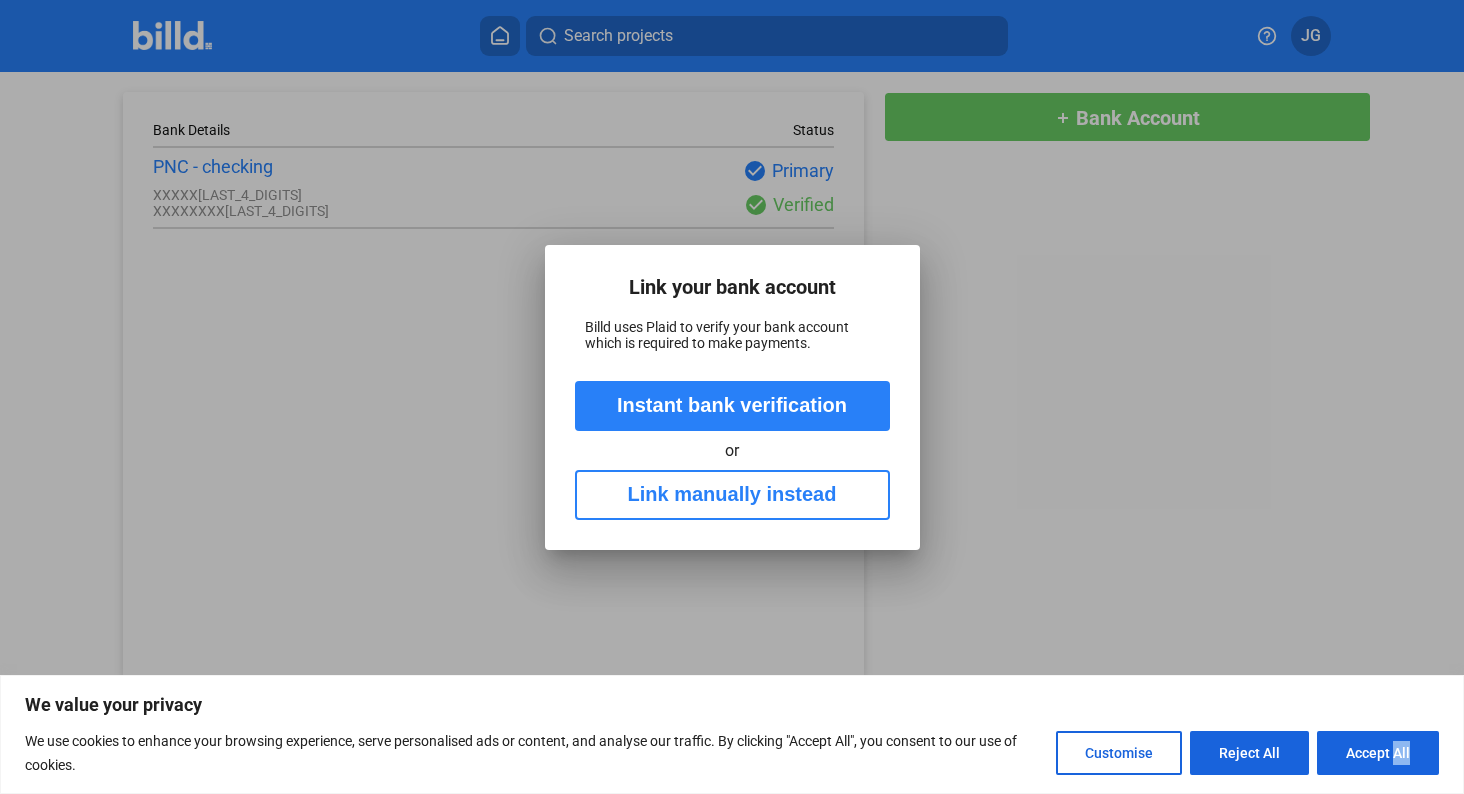 click on "Instant bank verification" at bounding box center (732, 406) 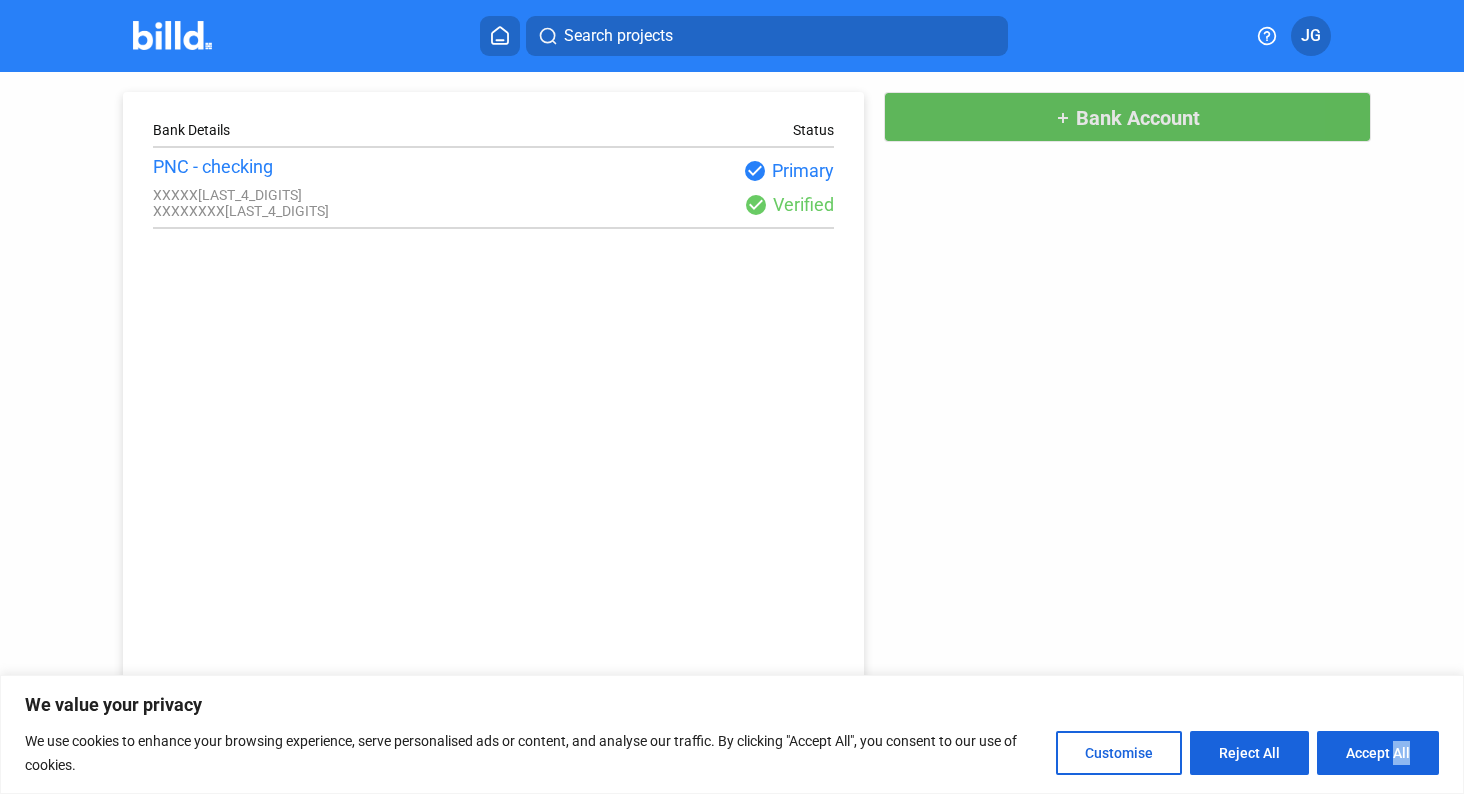 click on "add Bank Account" 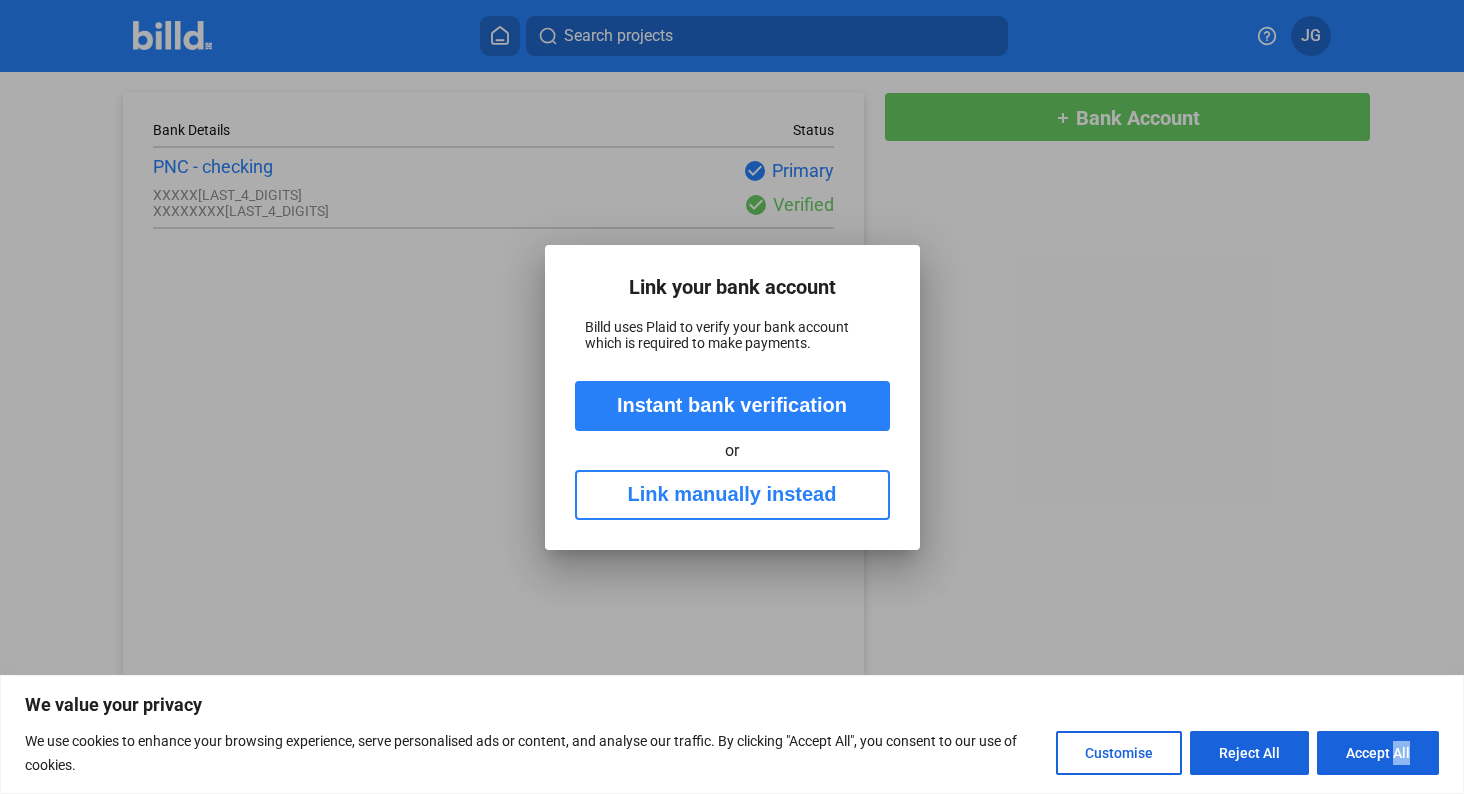 click on "Link manually instead" at bounding box center [732, 495] 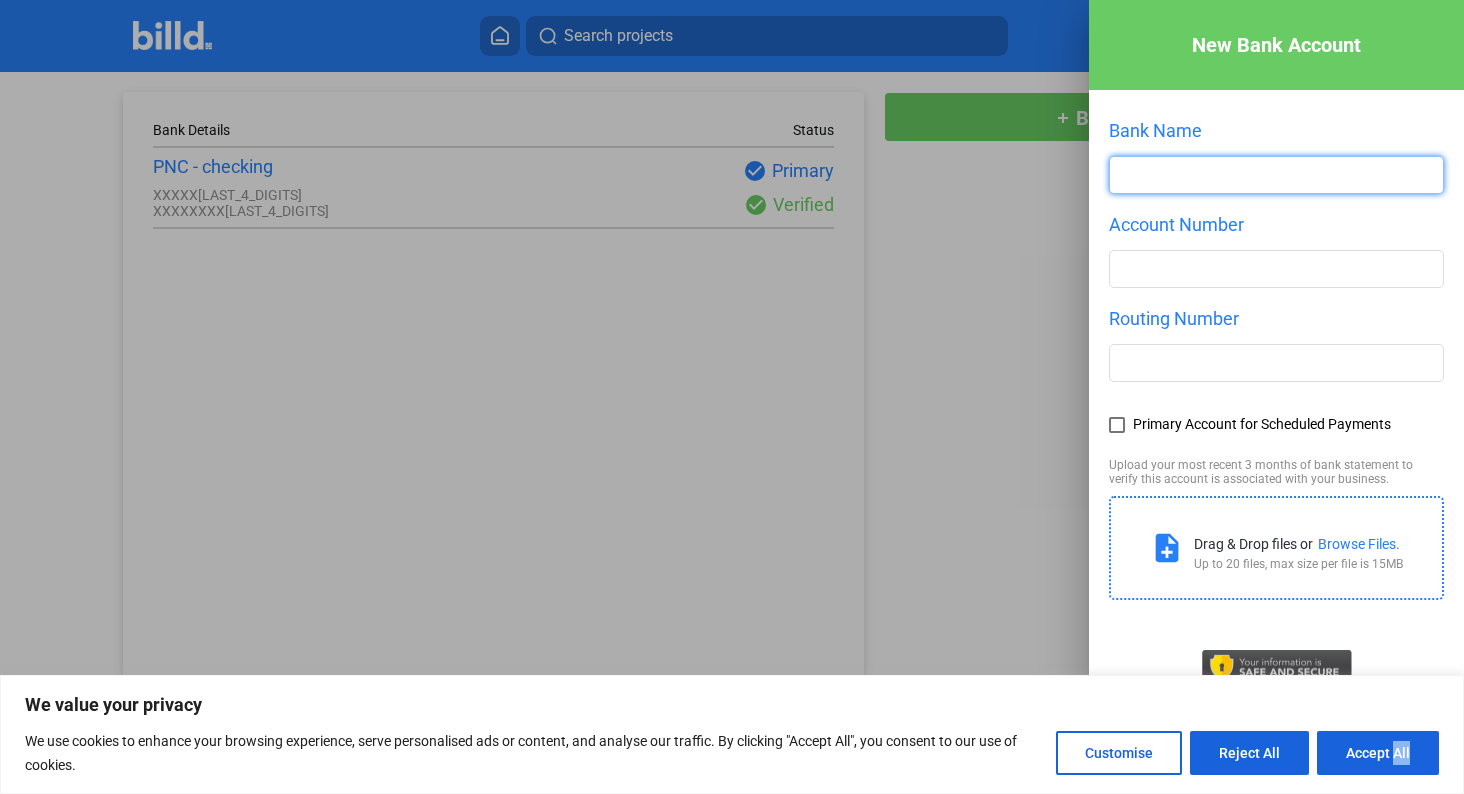 click at bounding box center [1276, 175] 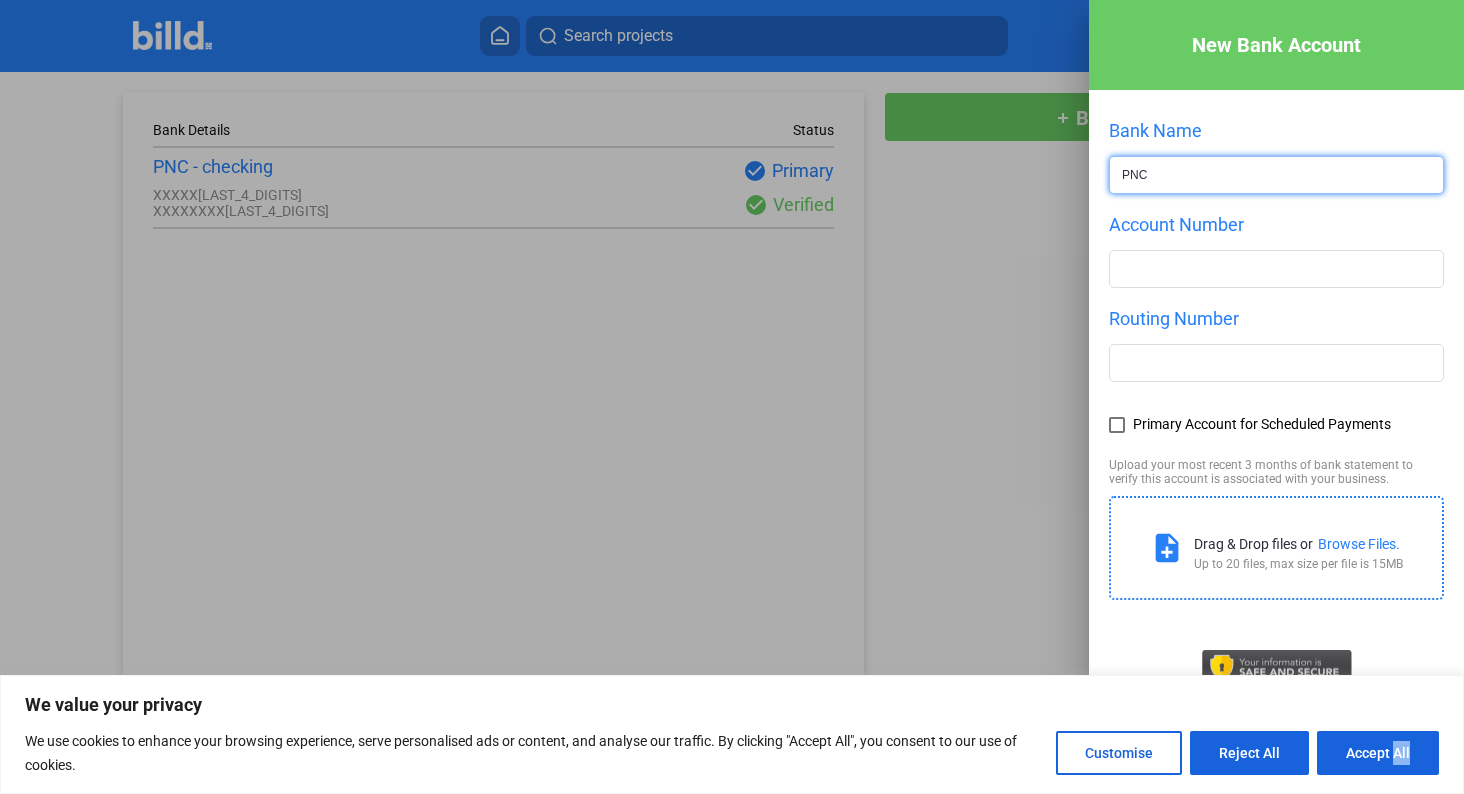 type on "PNC" 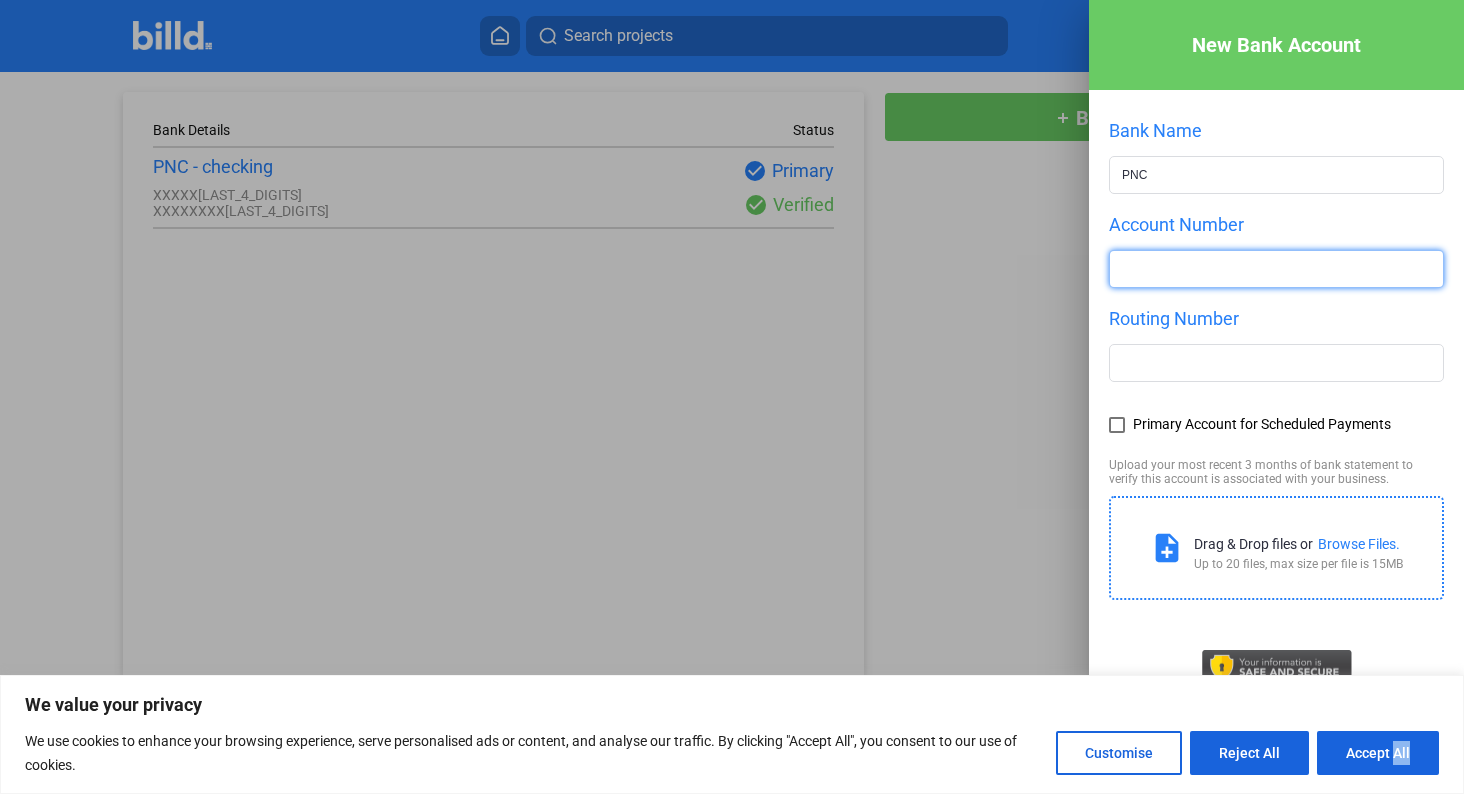 type on "[ROUTING_NUM]" 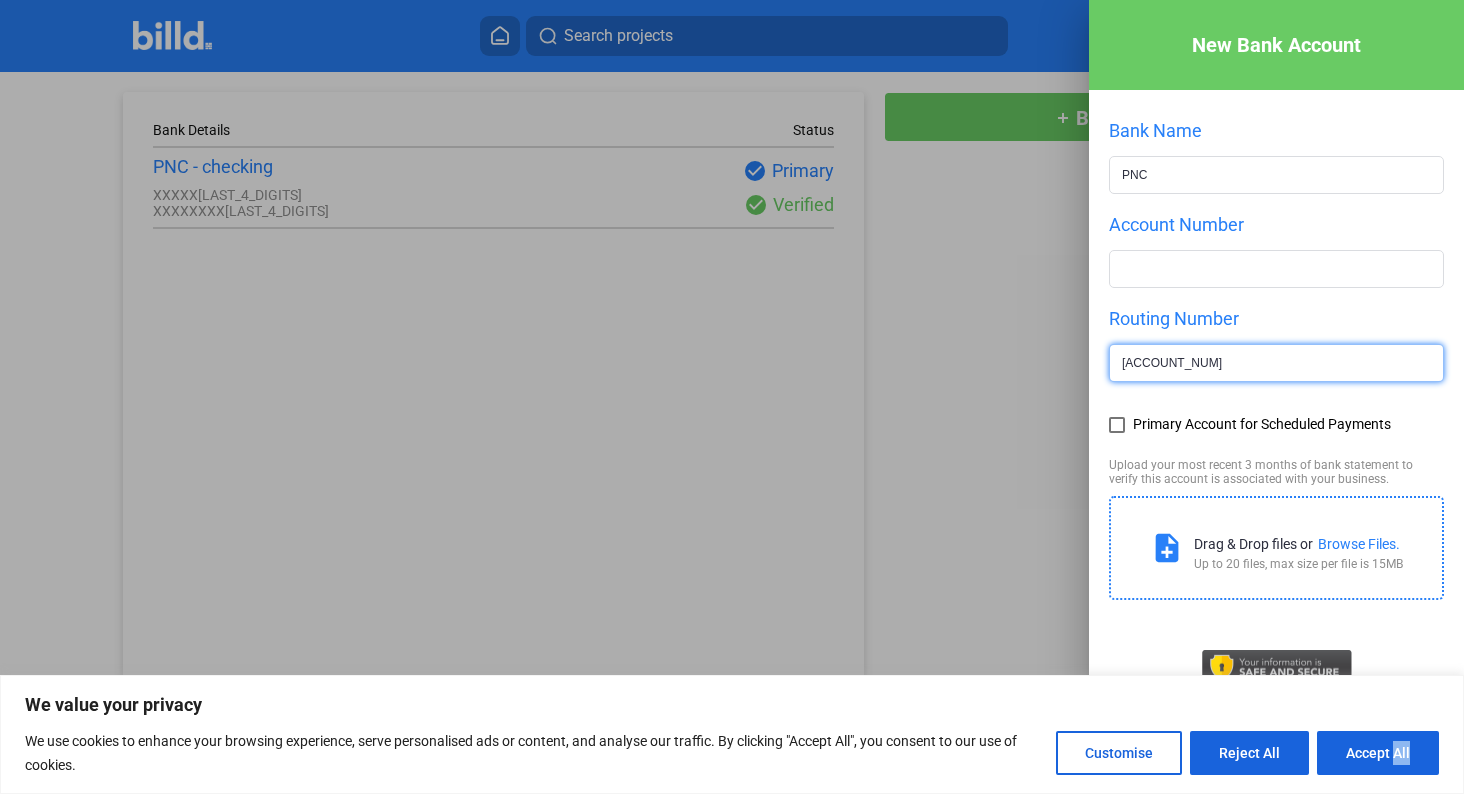 type on "[ACCOUNT_NUM]" 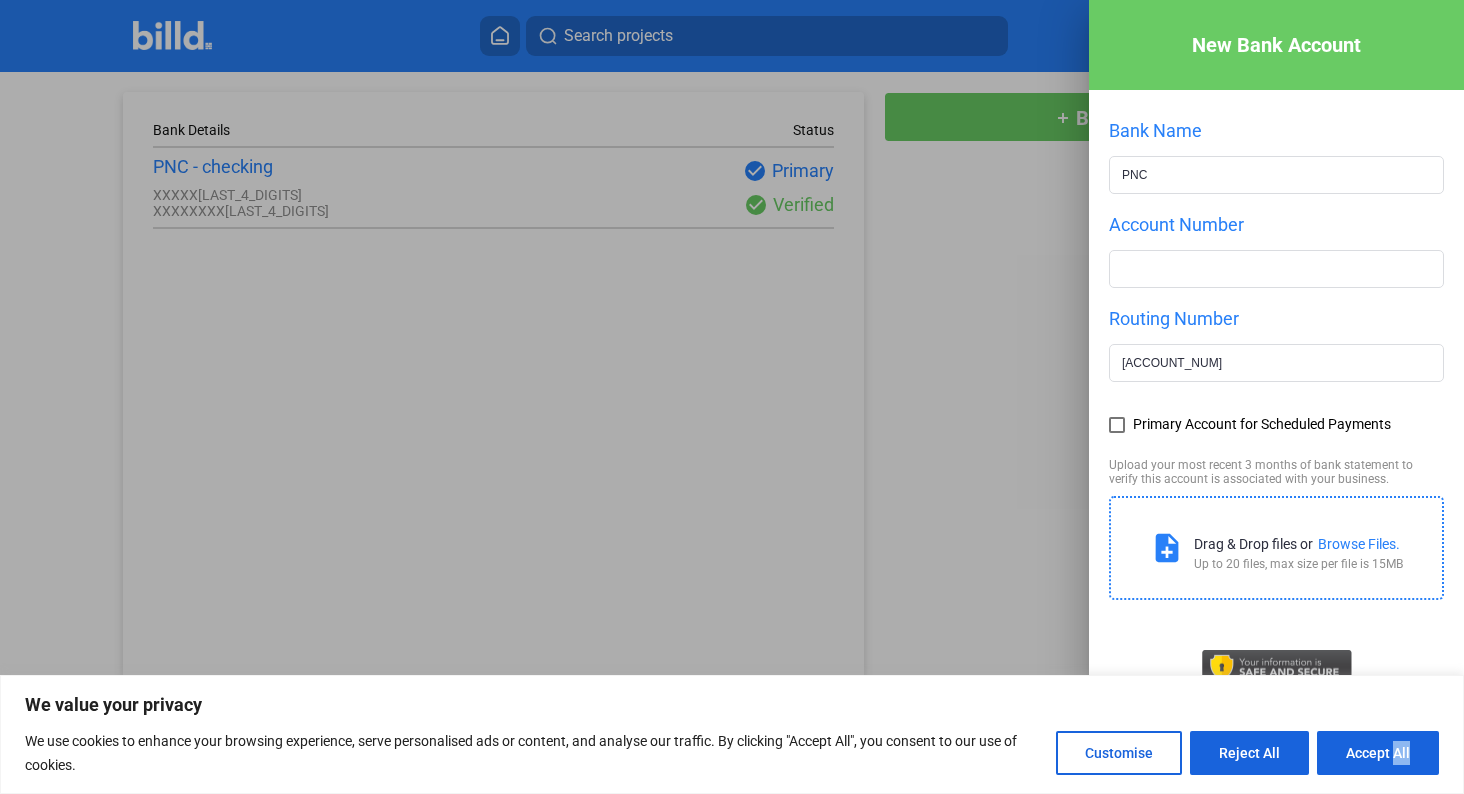 scroll, scrollTop: 27, scrollLeft: 0, axis: vertical 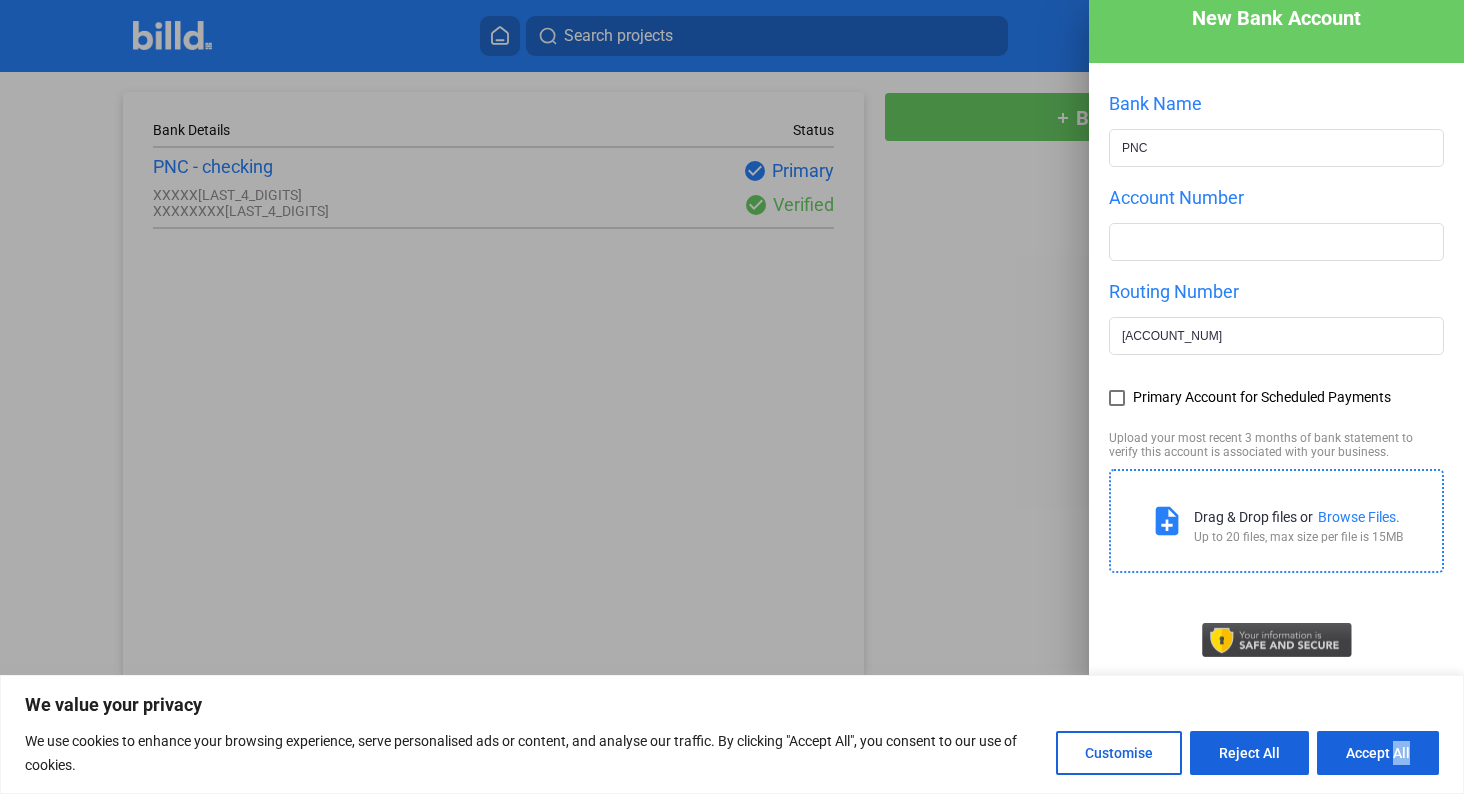 type 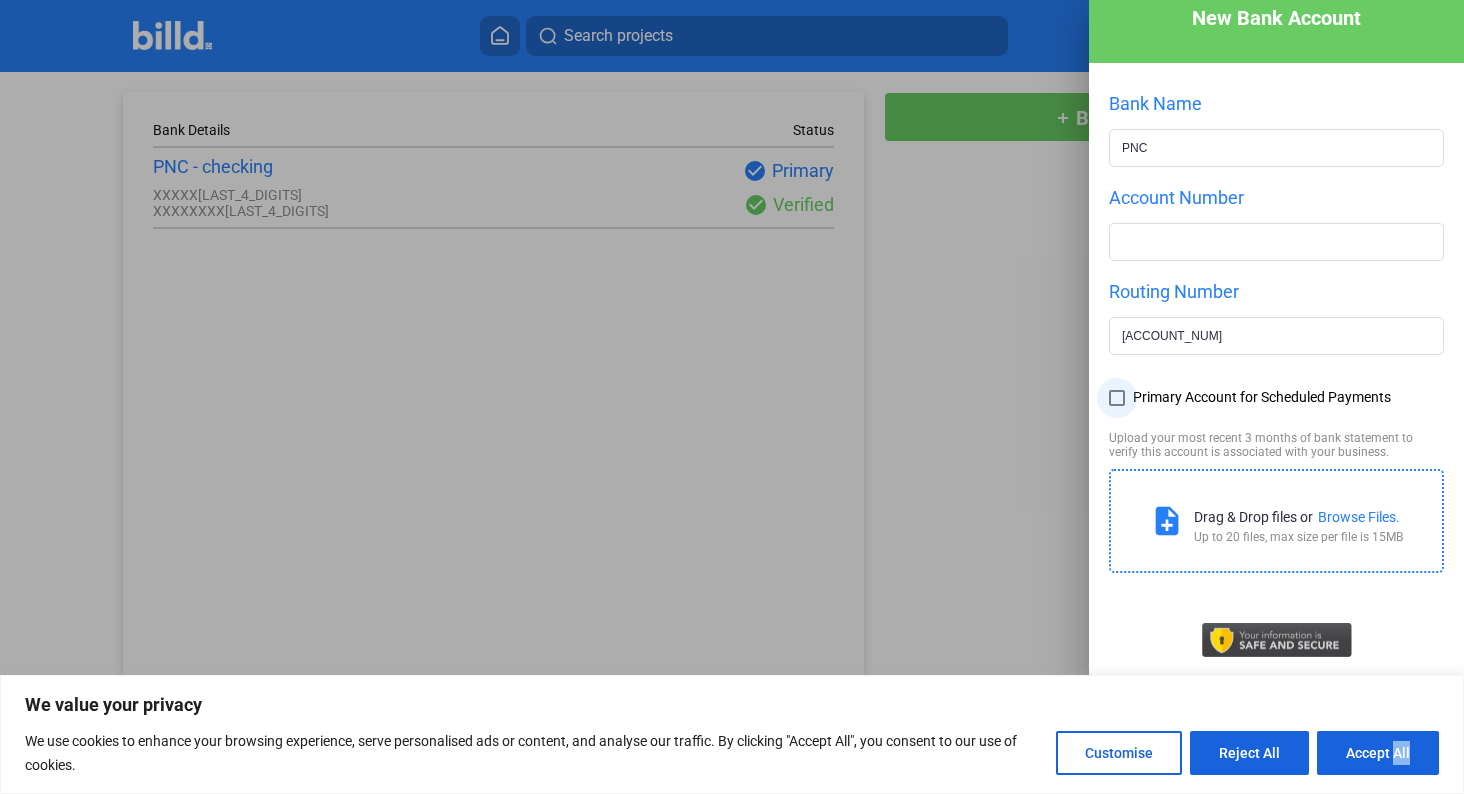 click at bounding box center [1117, 398] 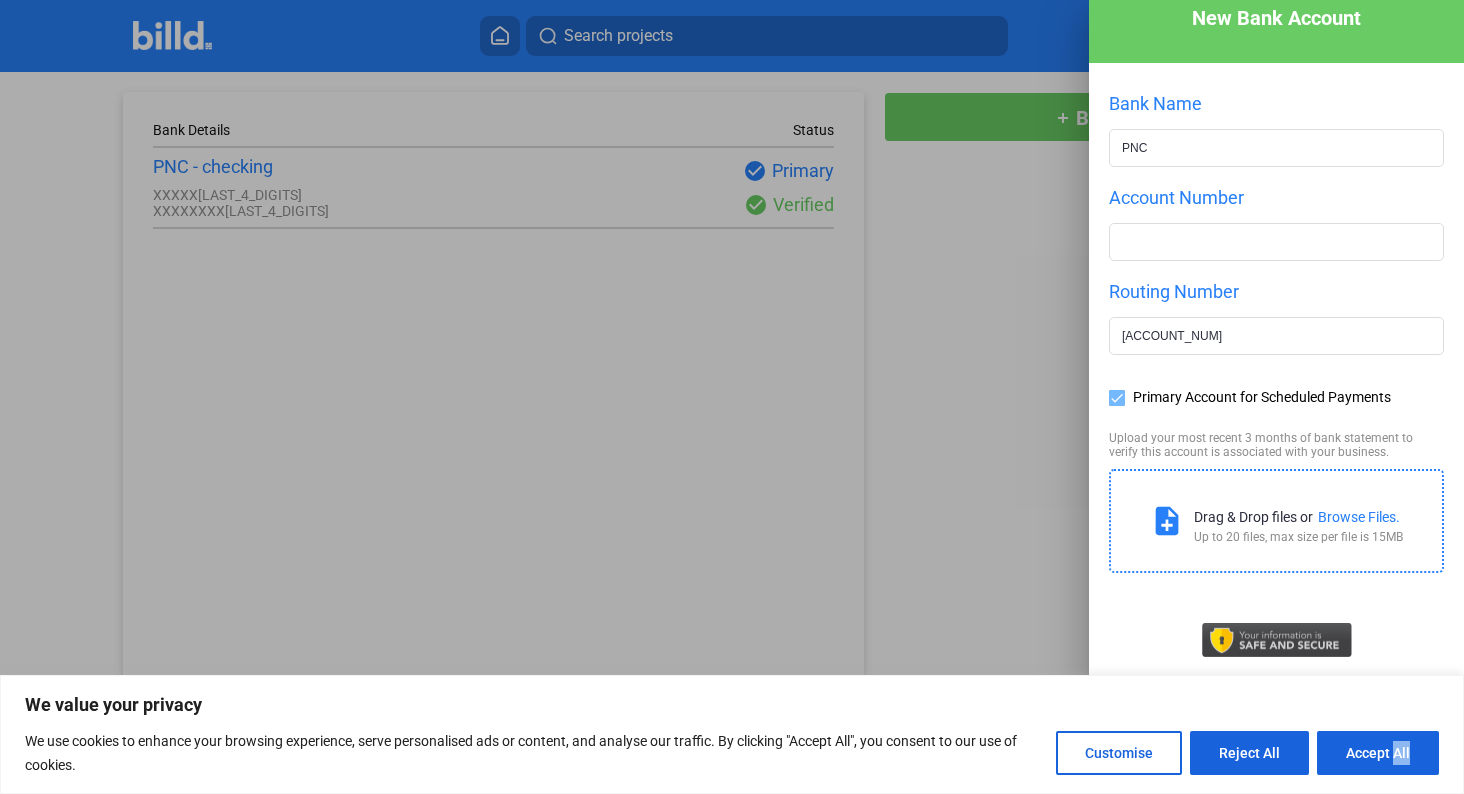 click on "note_add  Drag & Drop files or  Browse Files.   Up to 20 files, max size per file is 15MB" at bounding box center [1276, 521] 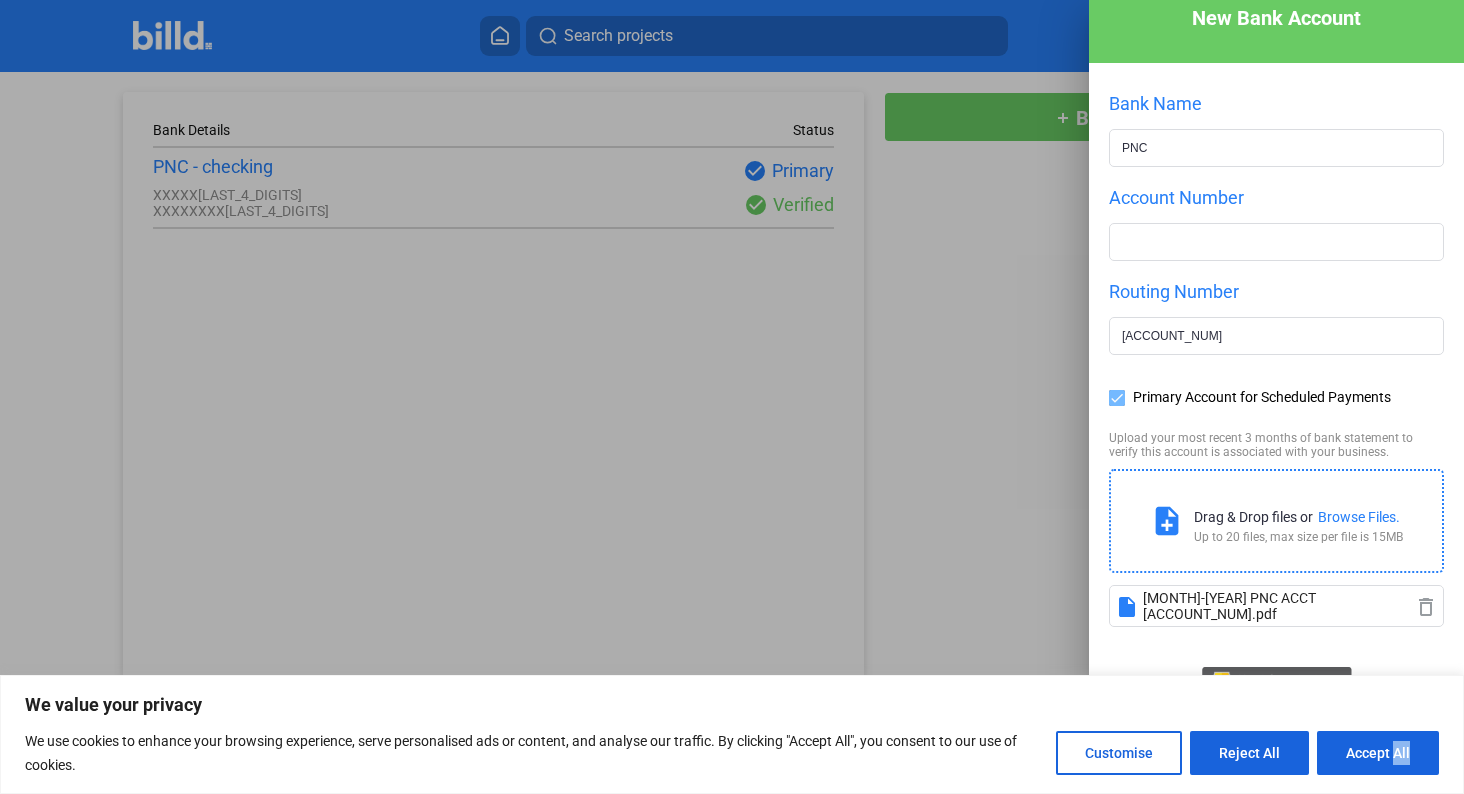 click on "Browse Files." at bounding box center [1359, 517] 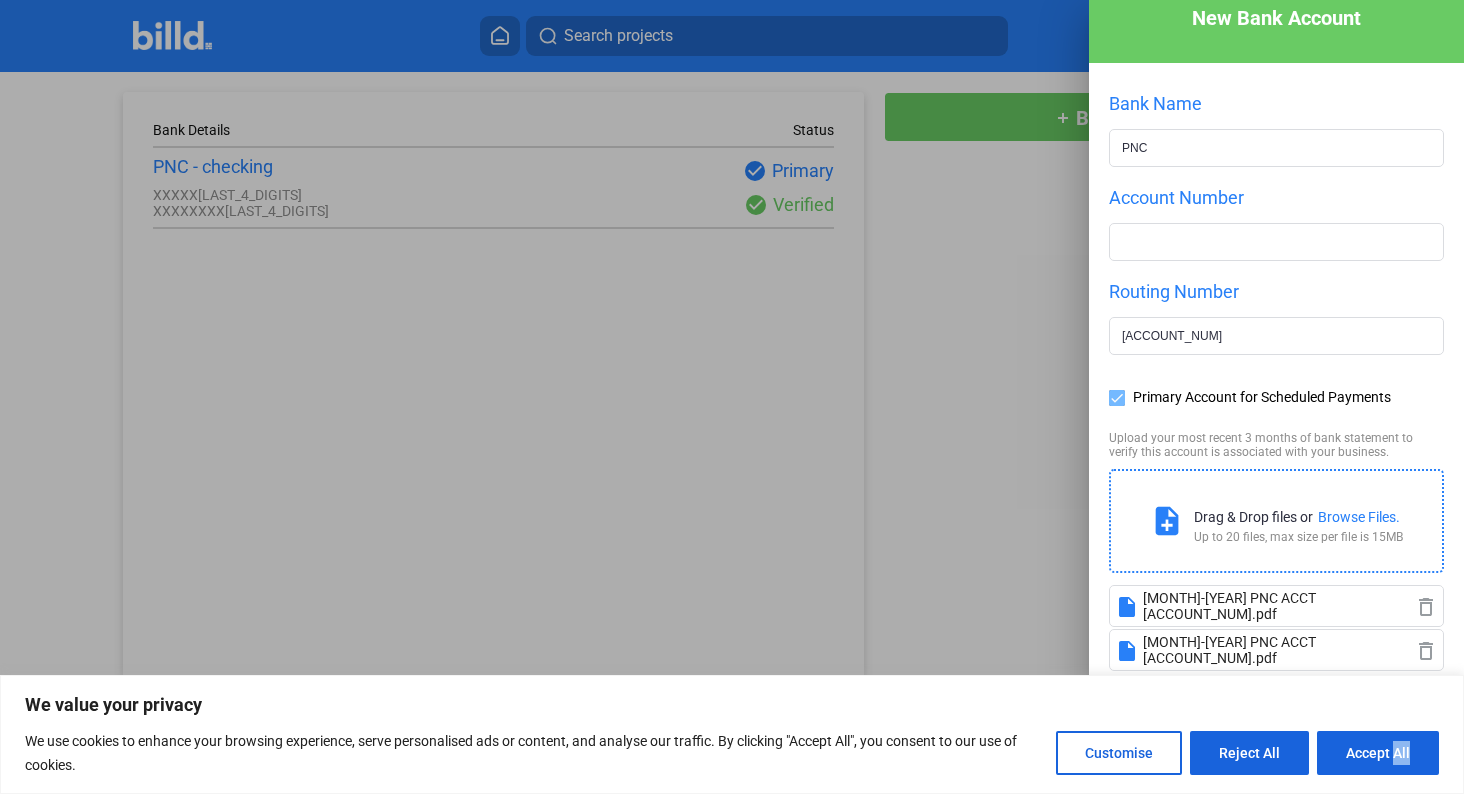 click on "Browse Files." at bounding box center [1359, 517] 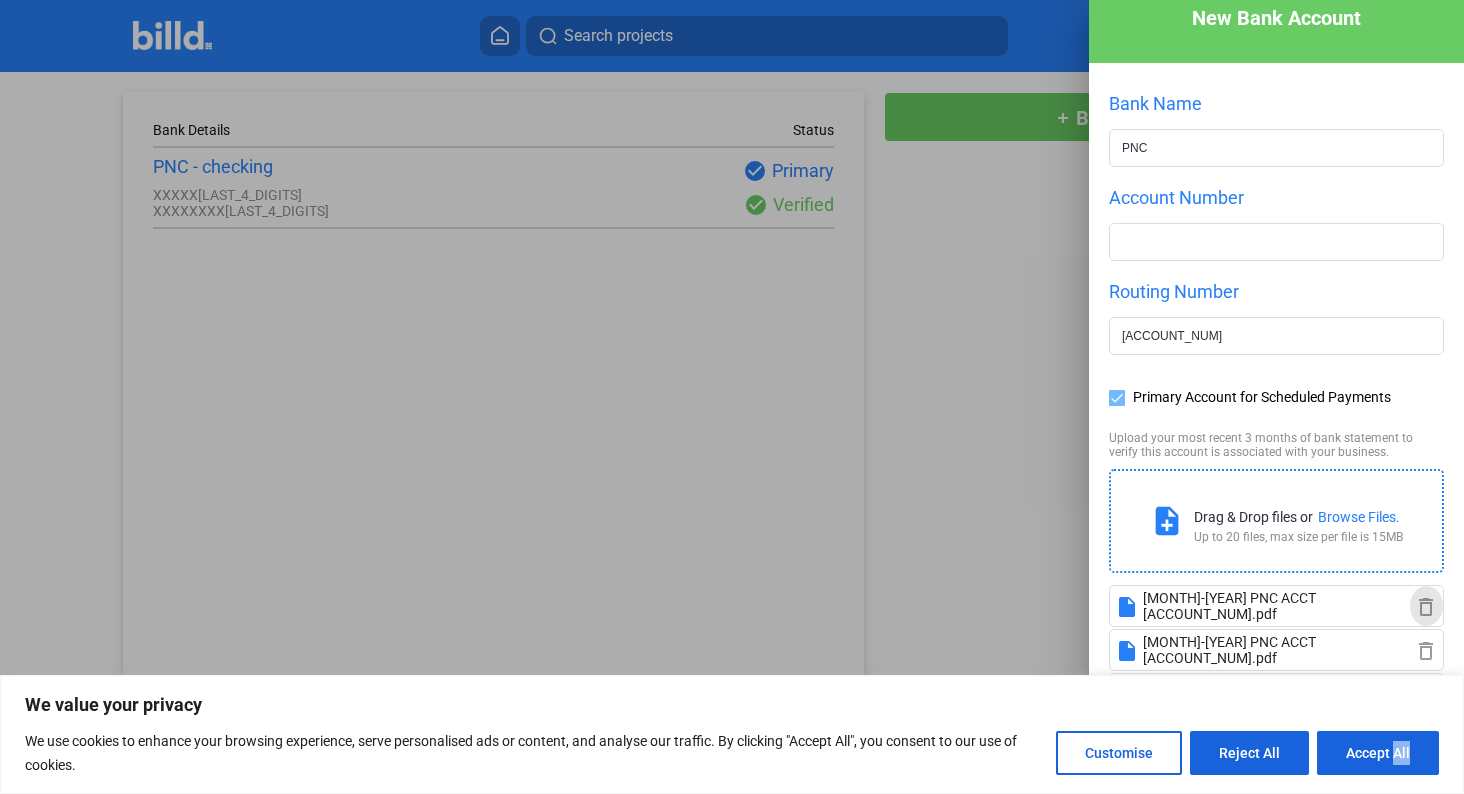 click on "delete_outline" at bounding box center [1426, 607] 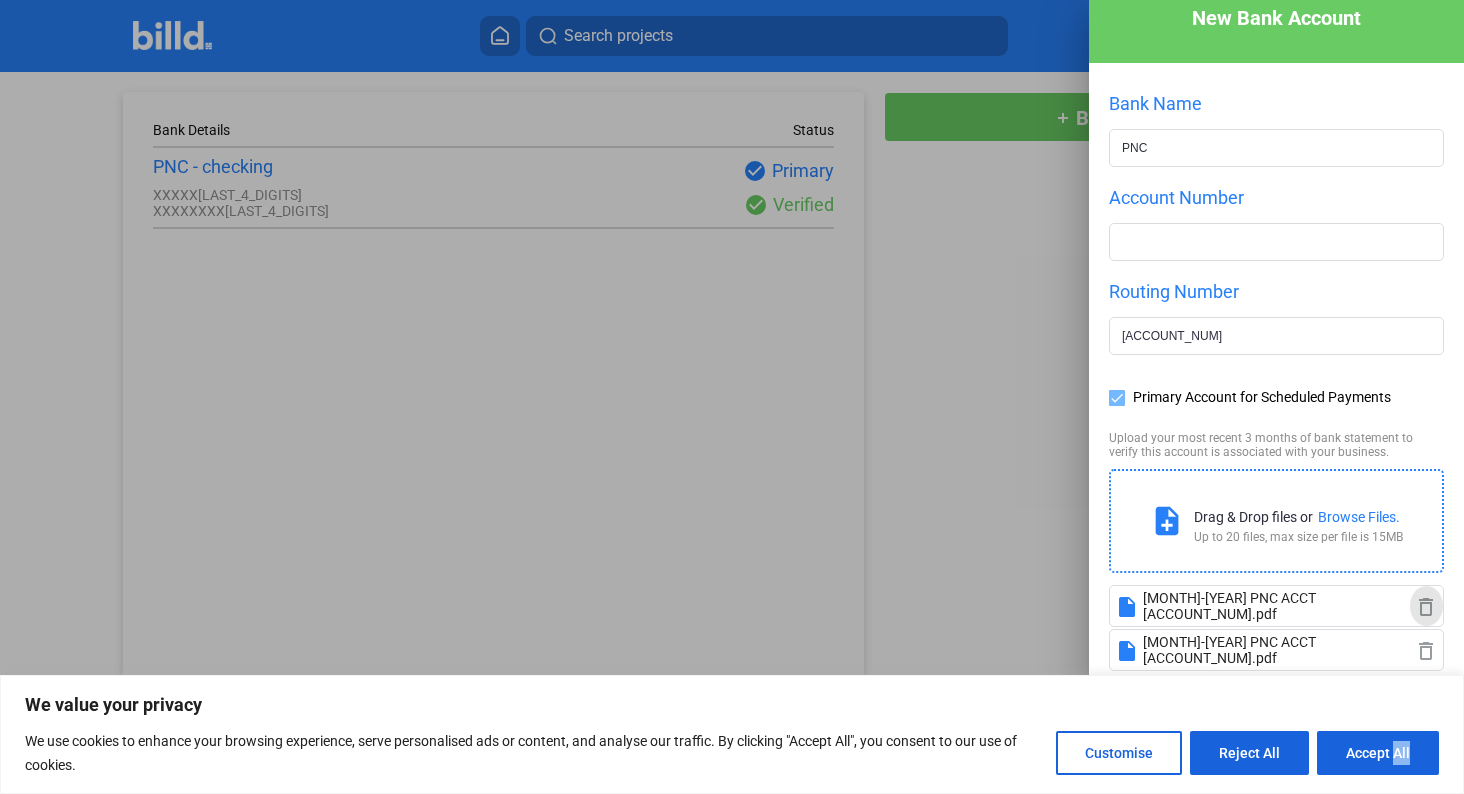 click on "delete_outline" at bounding box center [1426, 607] 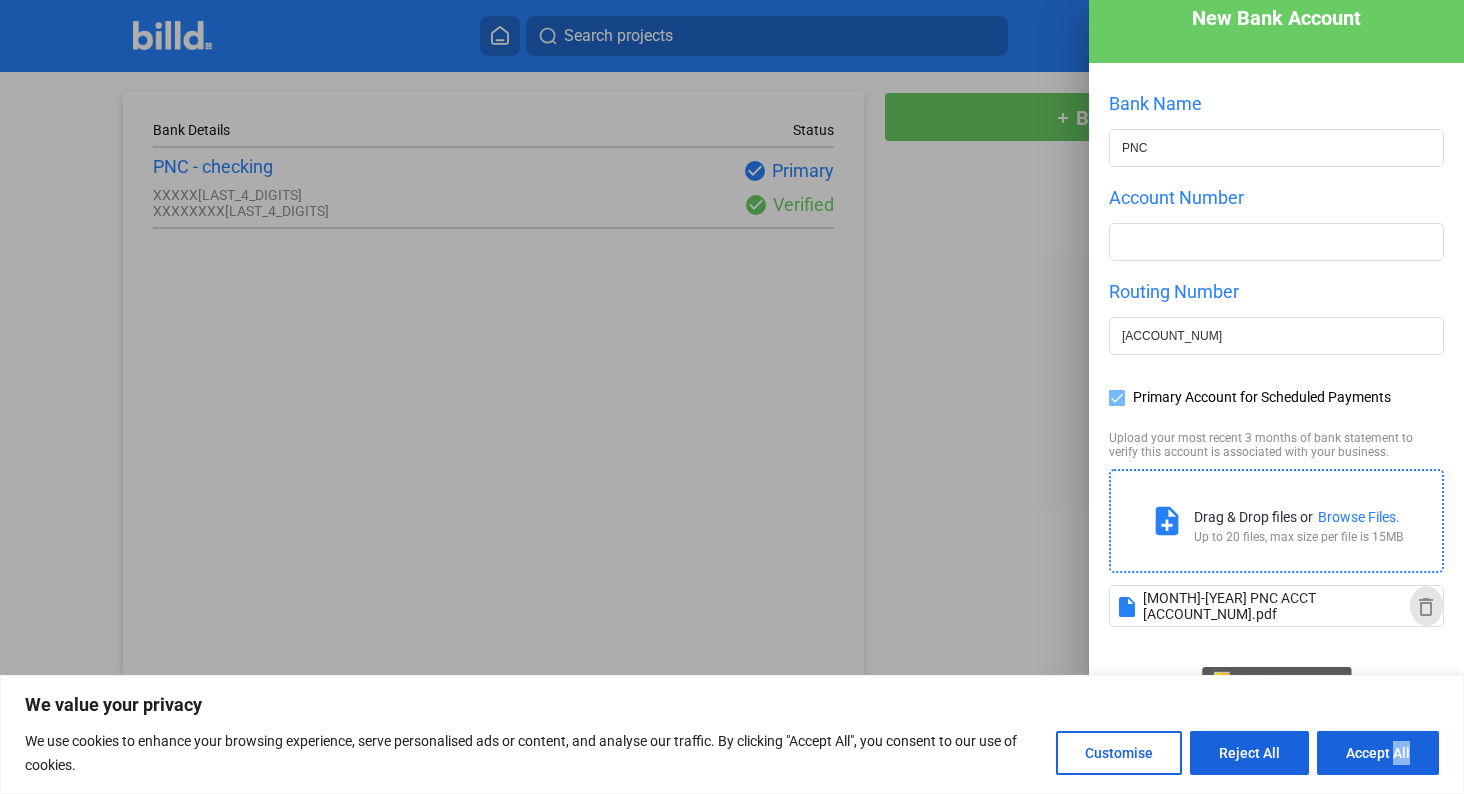 click on "delete_outline" at bounding box center (1426, 607) 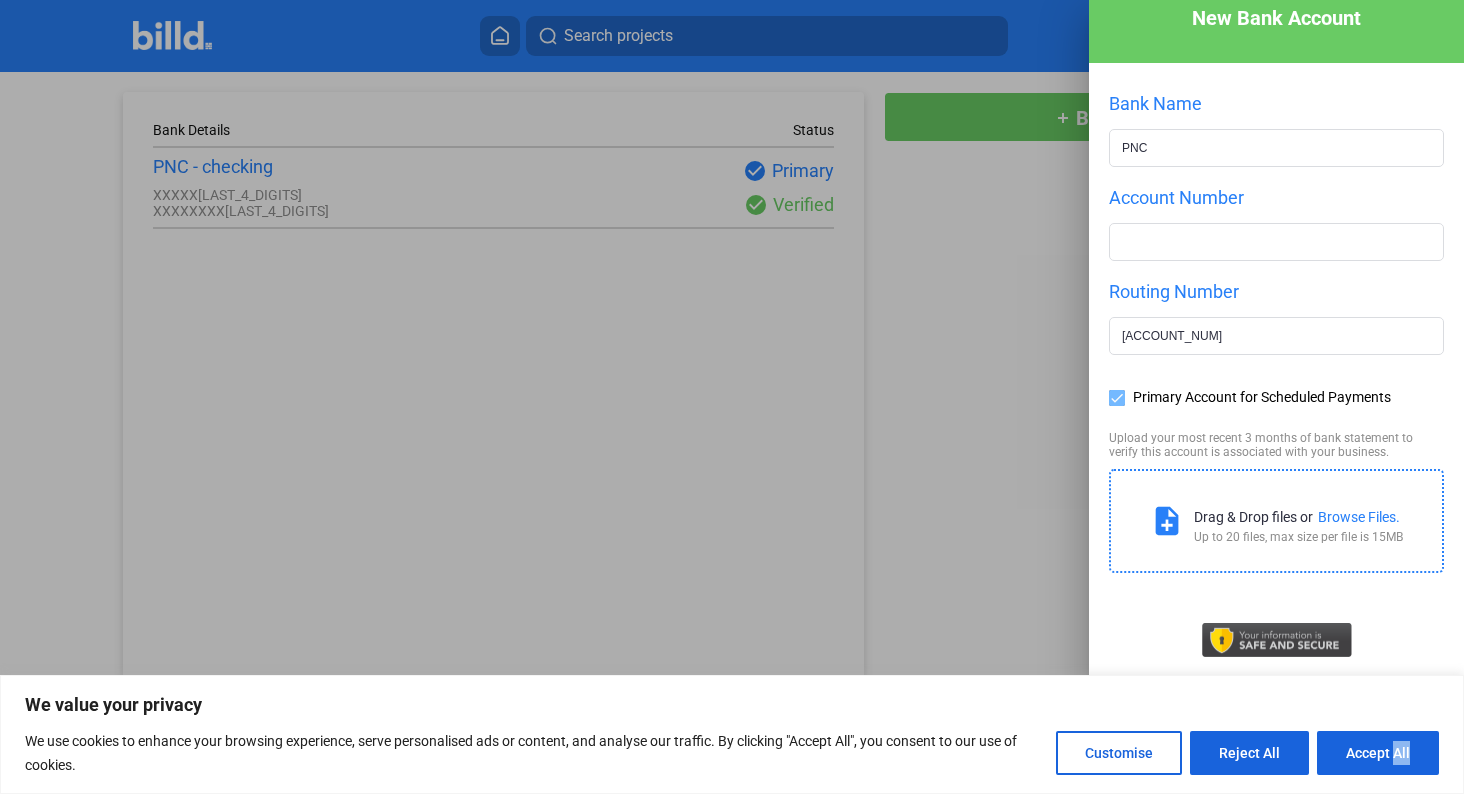 click on "Browse Files." at bounding box center [1359, 517] 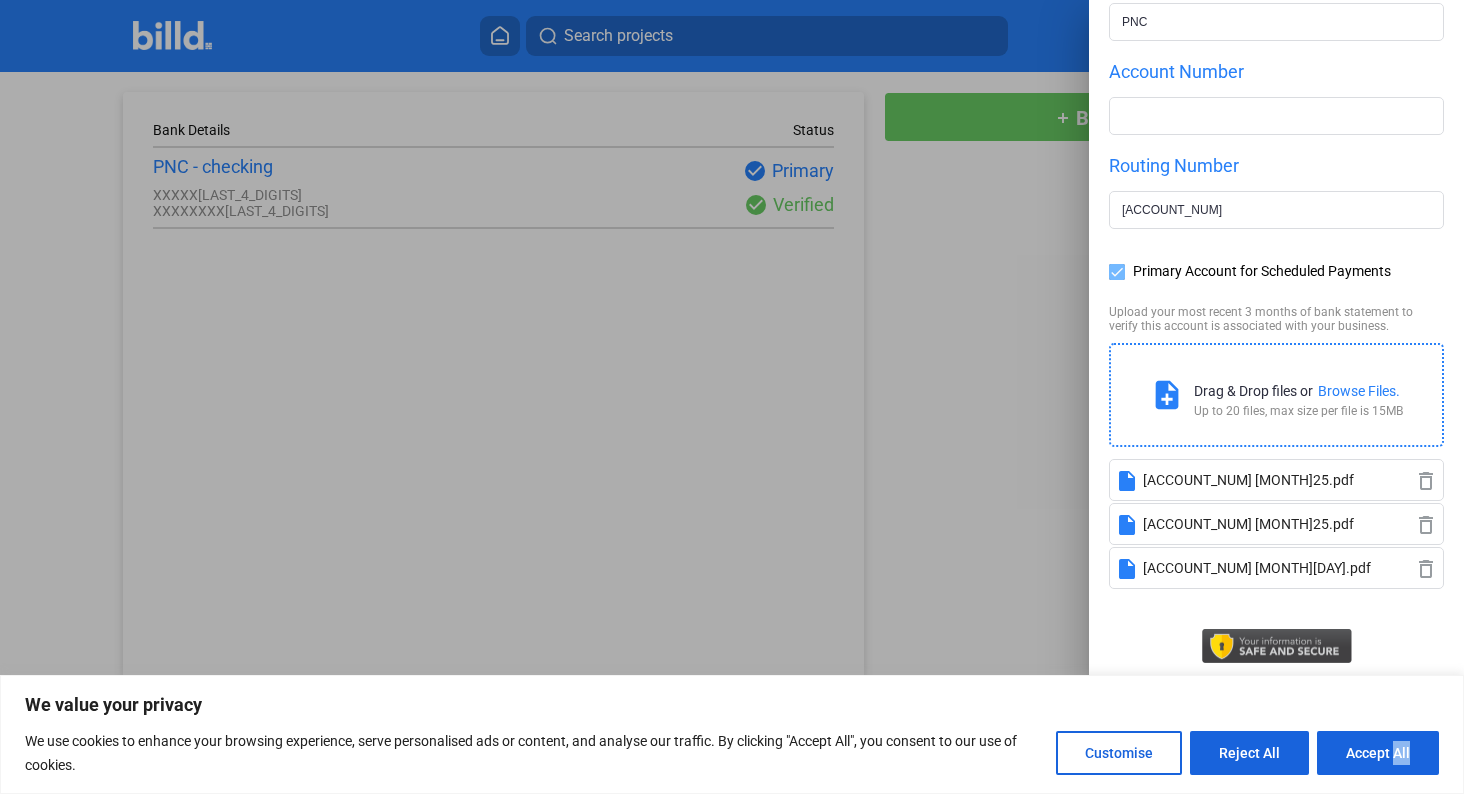 scroll, scrollTop: 220, scrollLeft: 0, axis: vertical 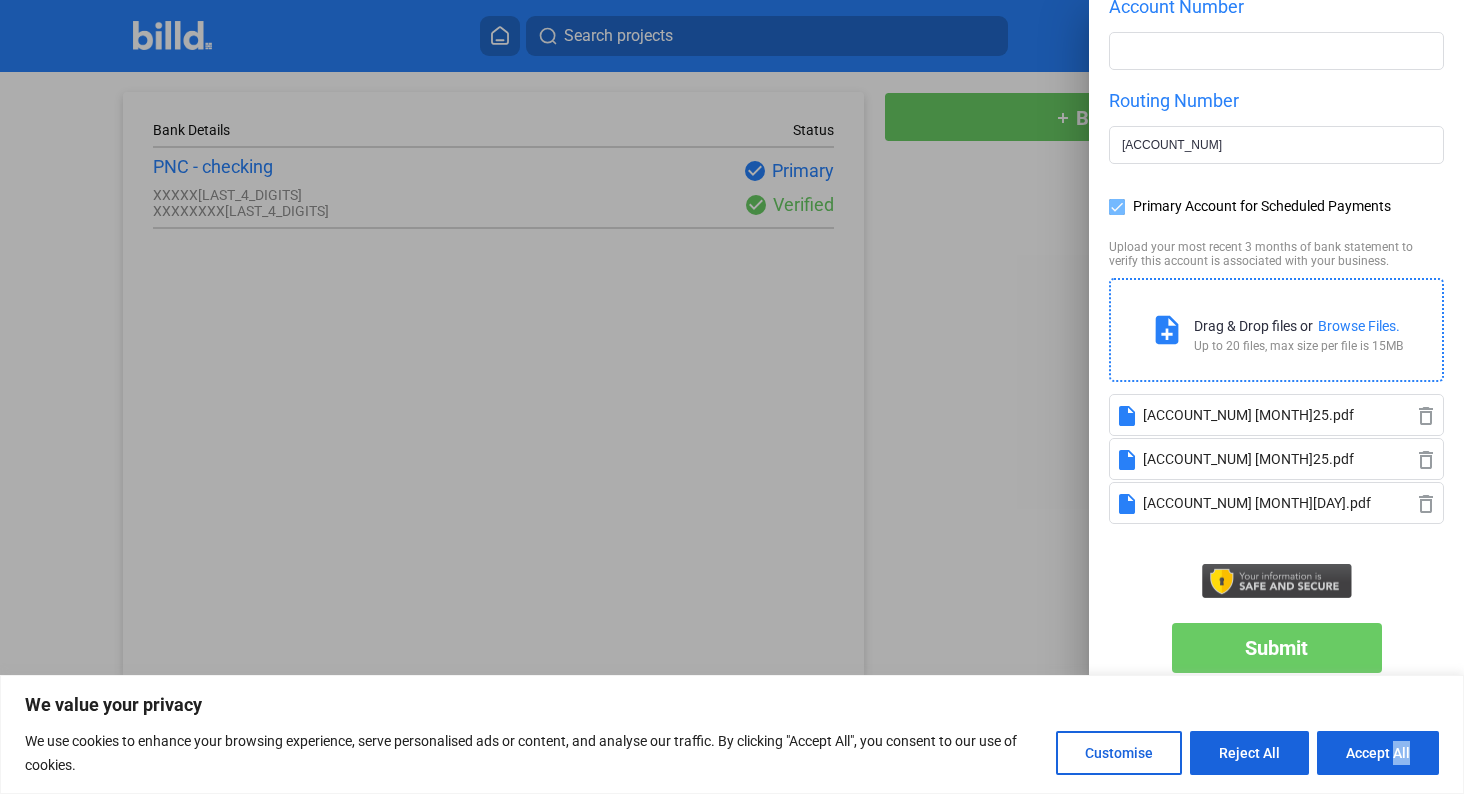 click on "Submit" at bounding box center (1277, 648) 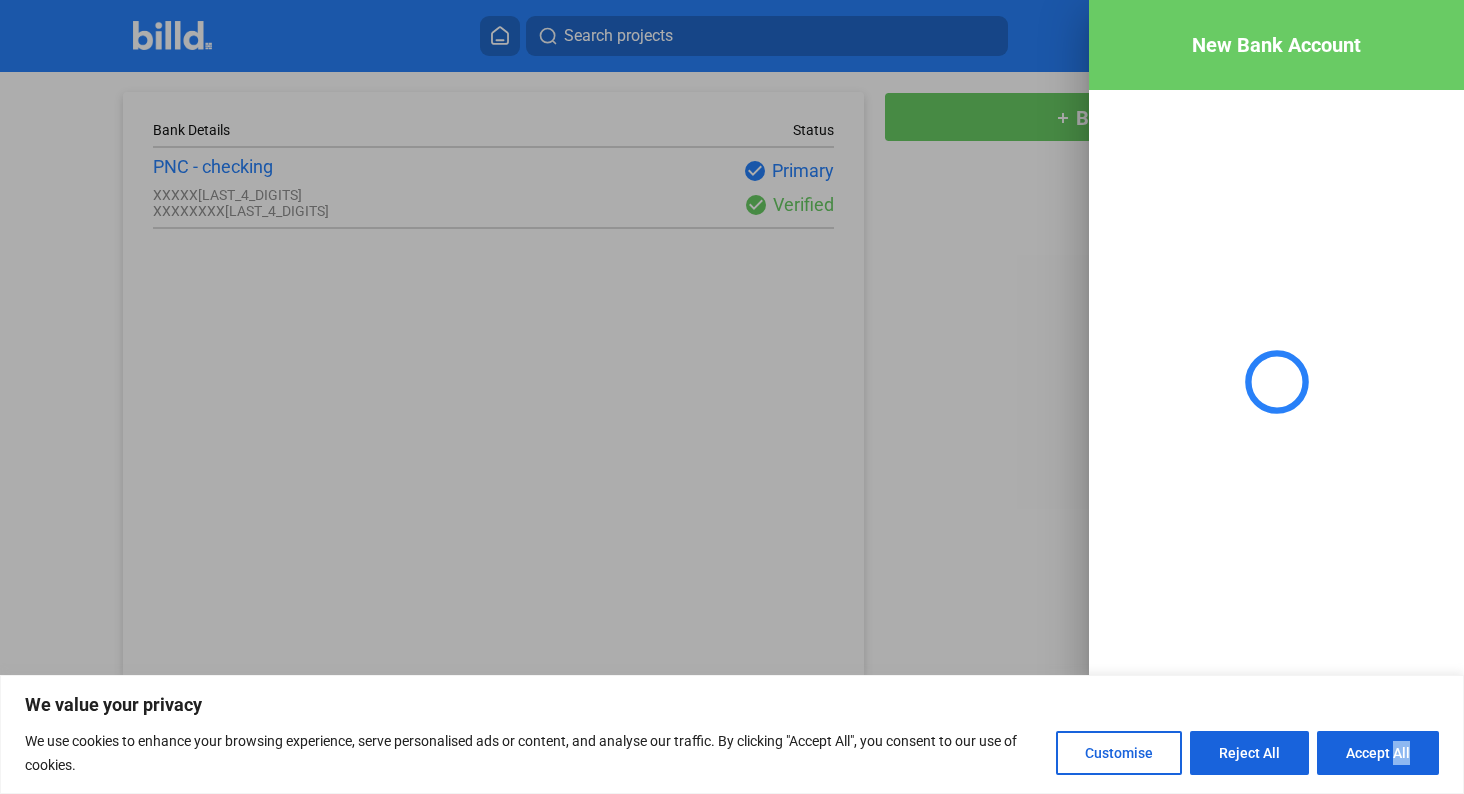 scroll, scrollTop: 0, scrollLeft: 0, axis: both 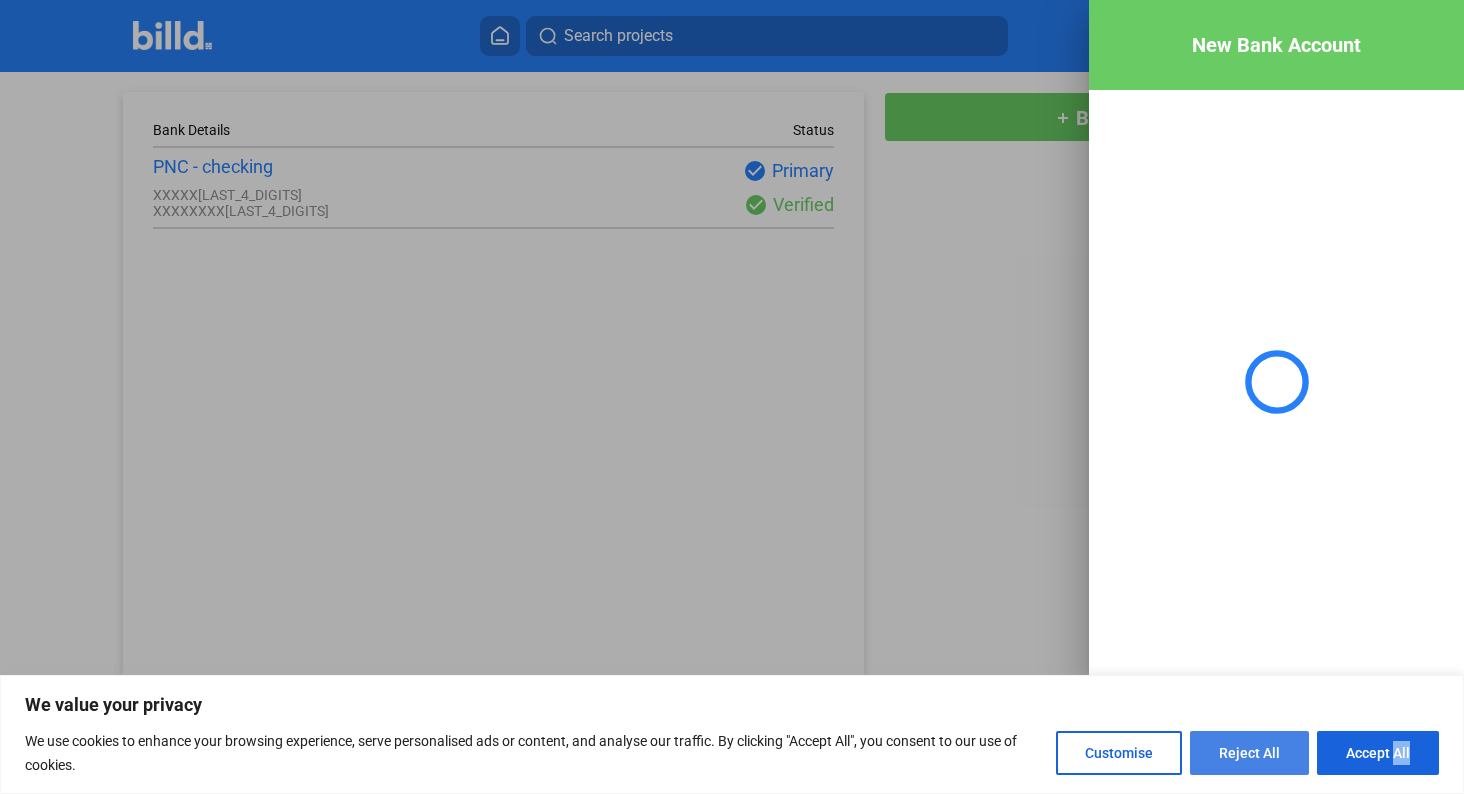 click on "Reject All" at bounding box center (1249, 753) 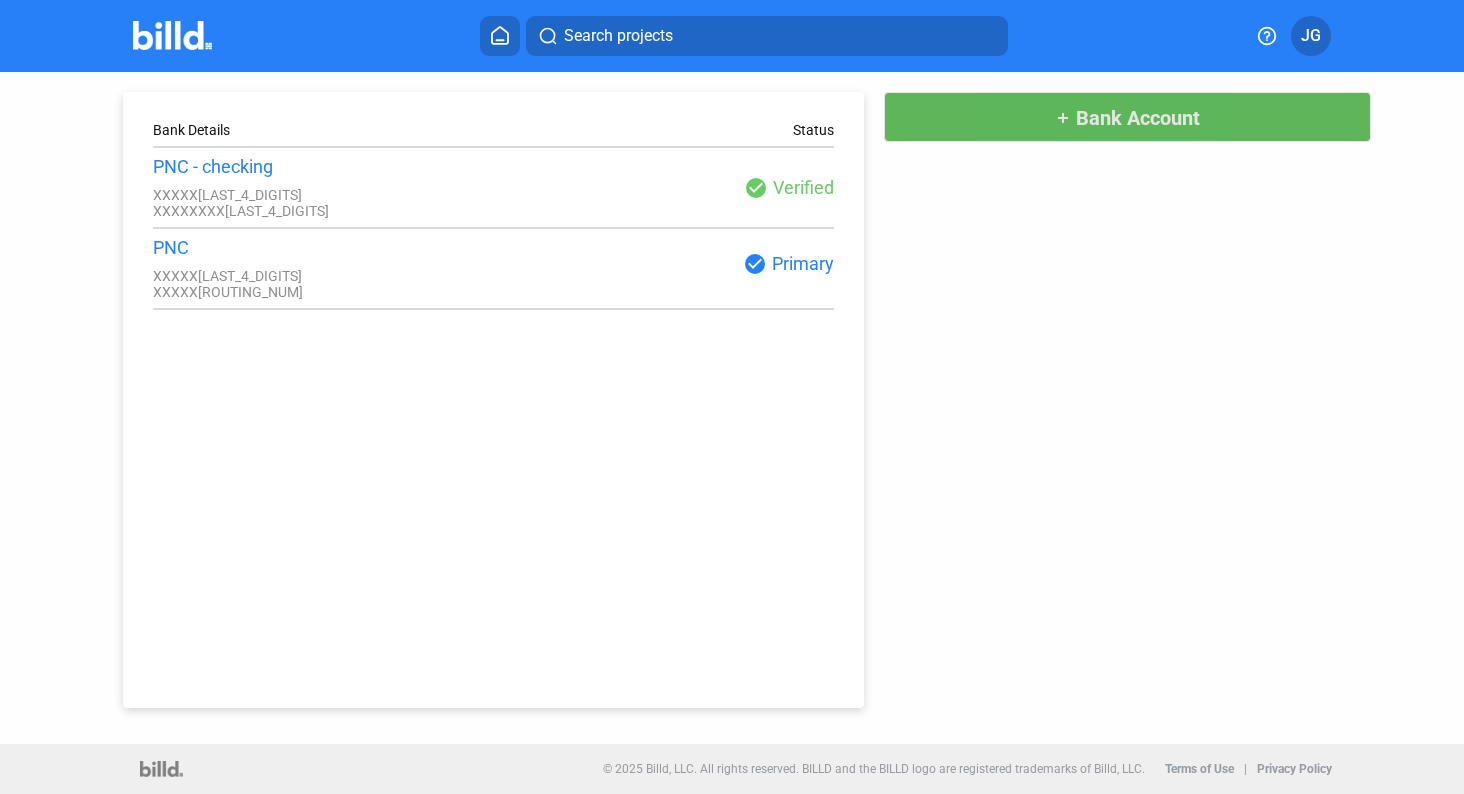 click on "add Bank Account" 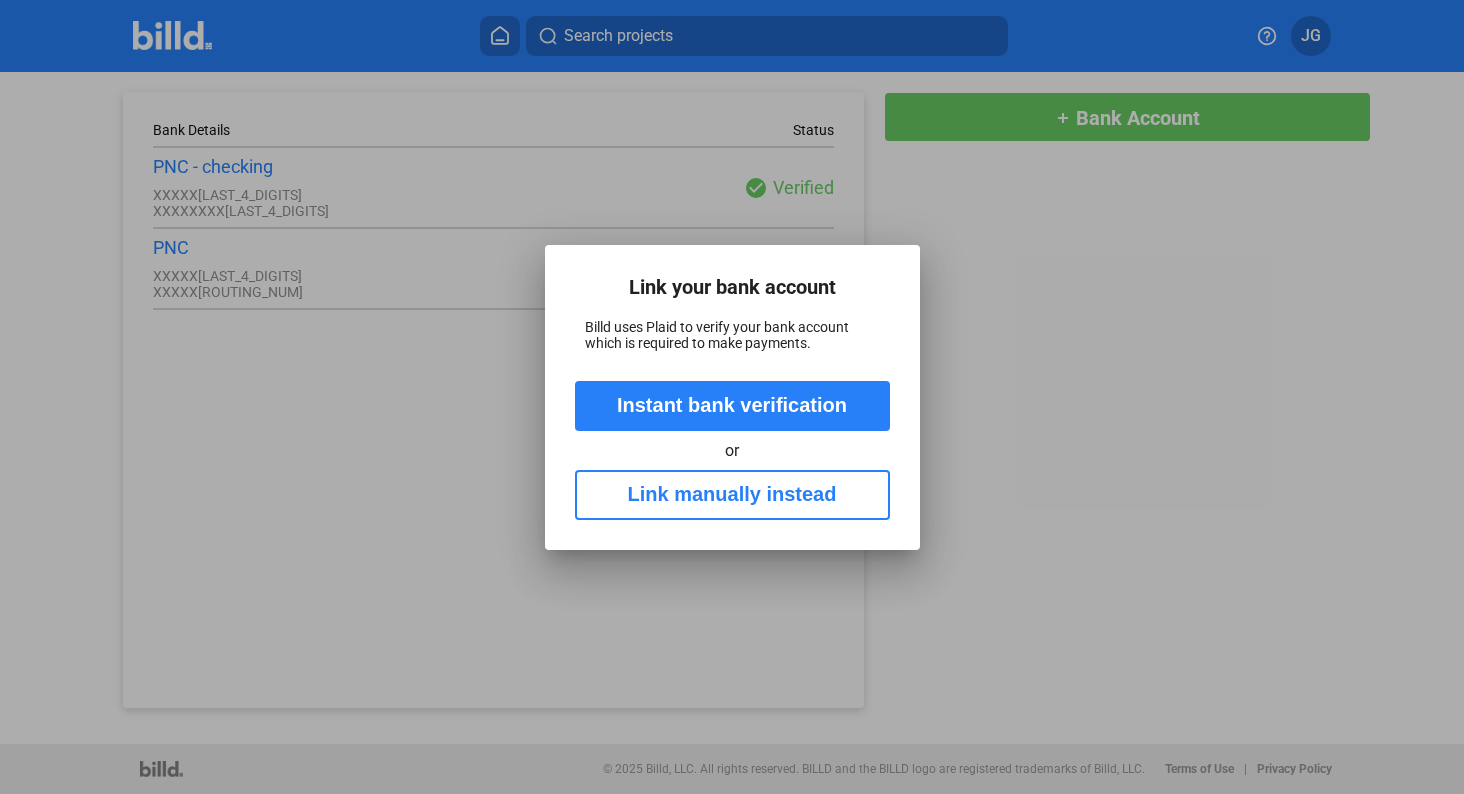 click on "Link manually instead" at bounding box center (732, 495) 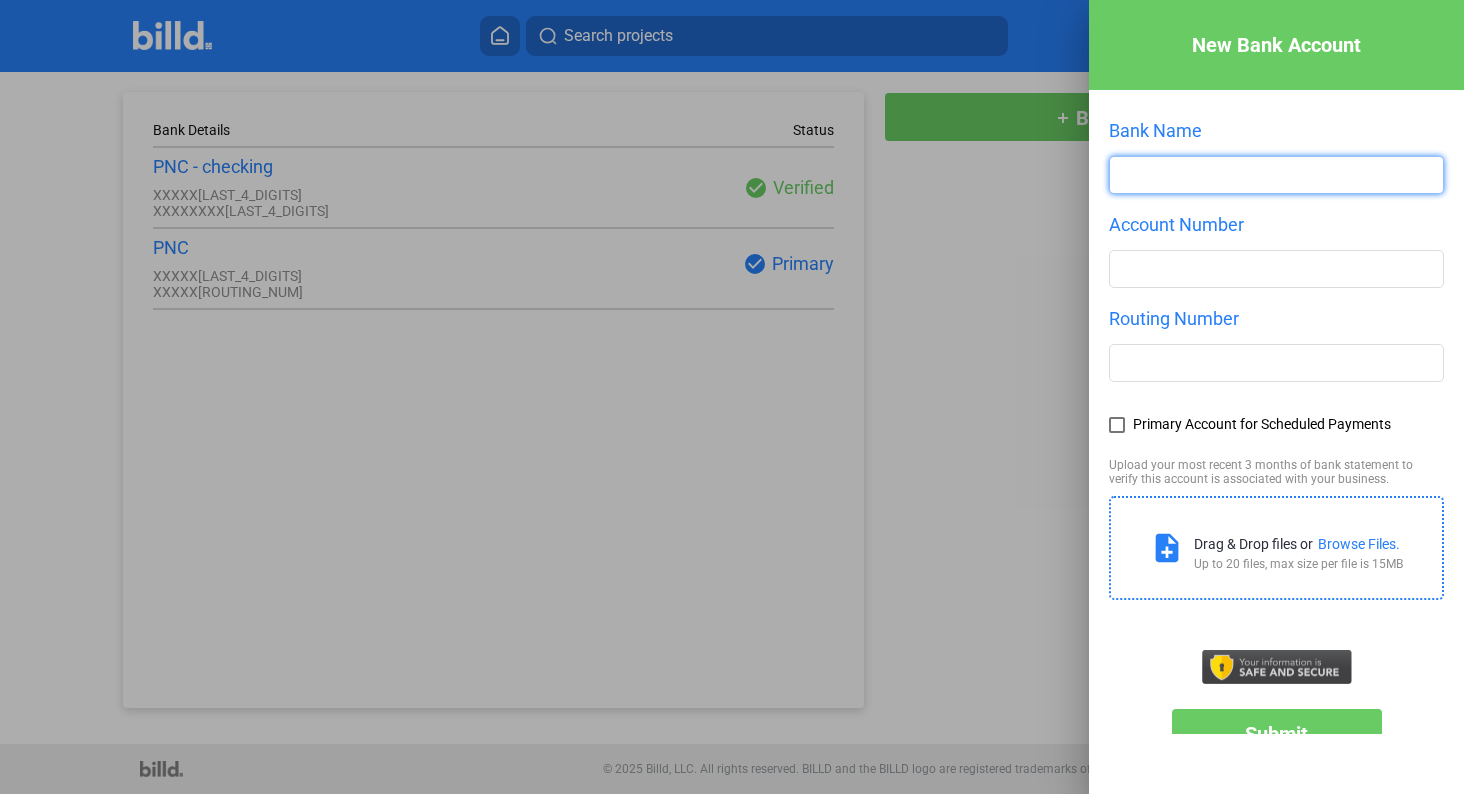 click at bounding box center [1276, 175] 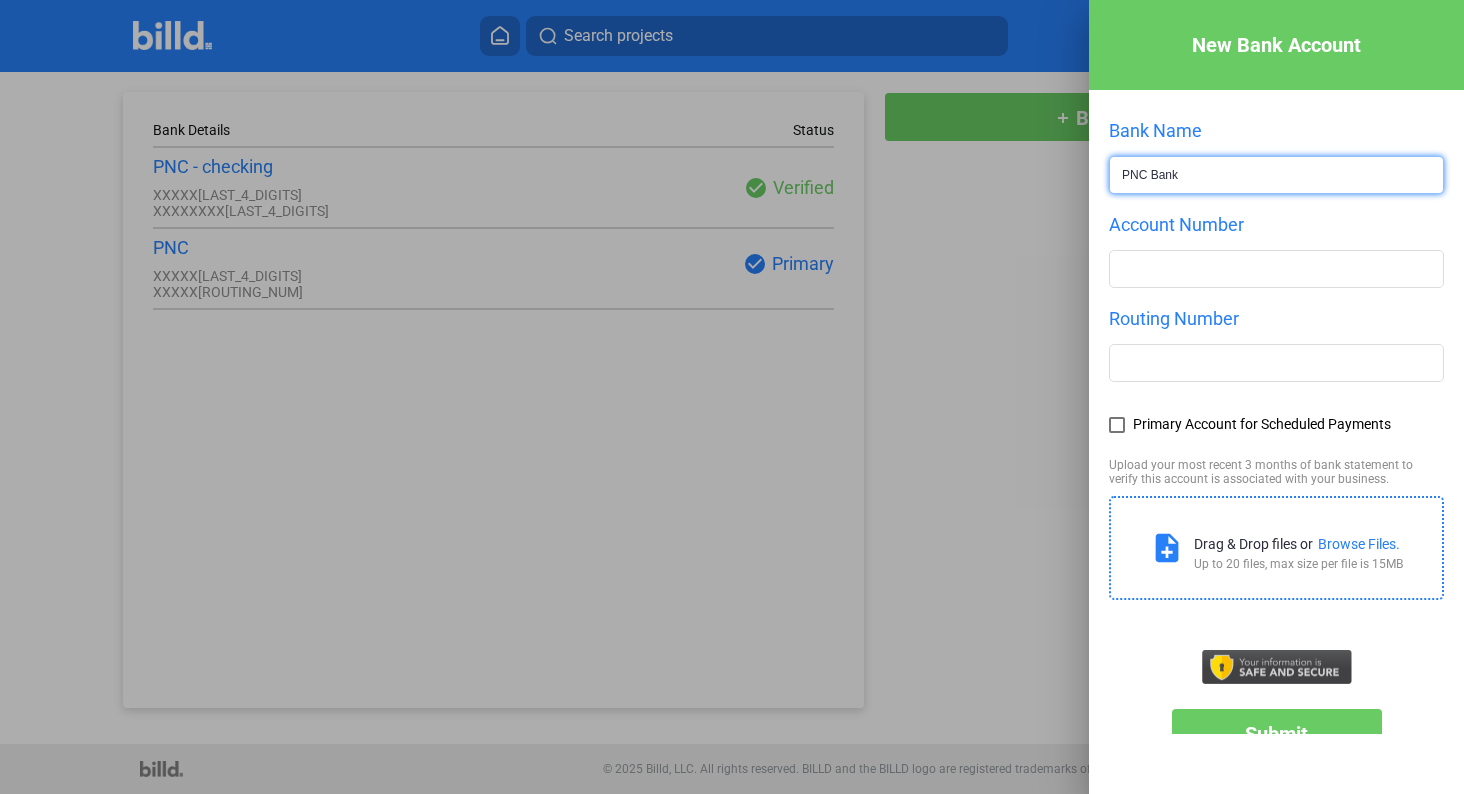 type on "PNC Bank" 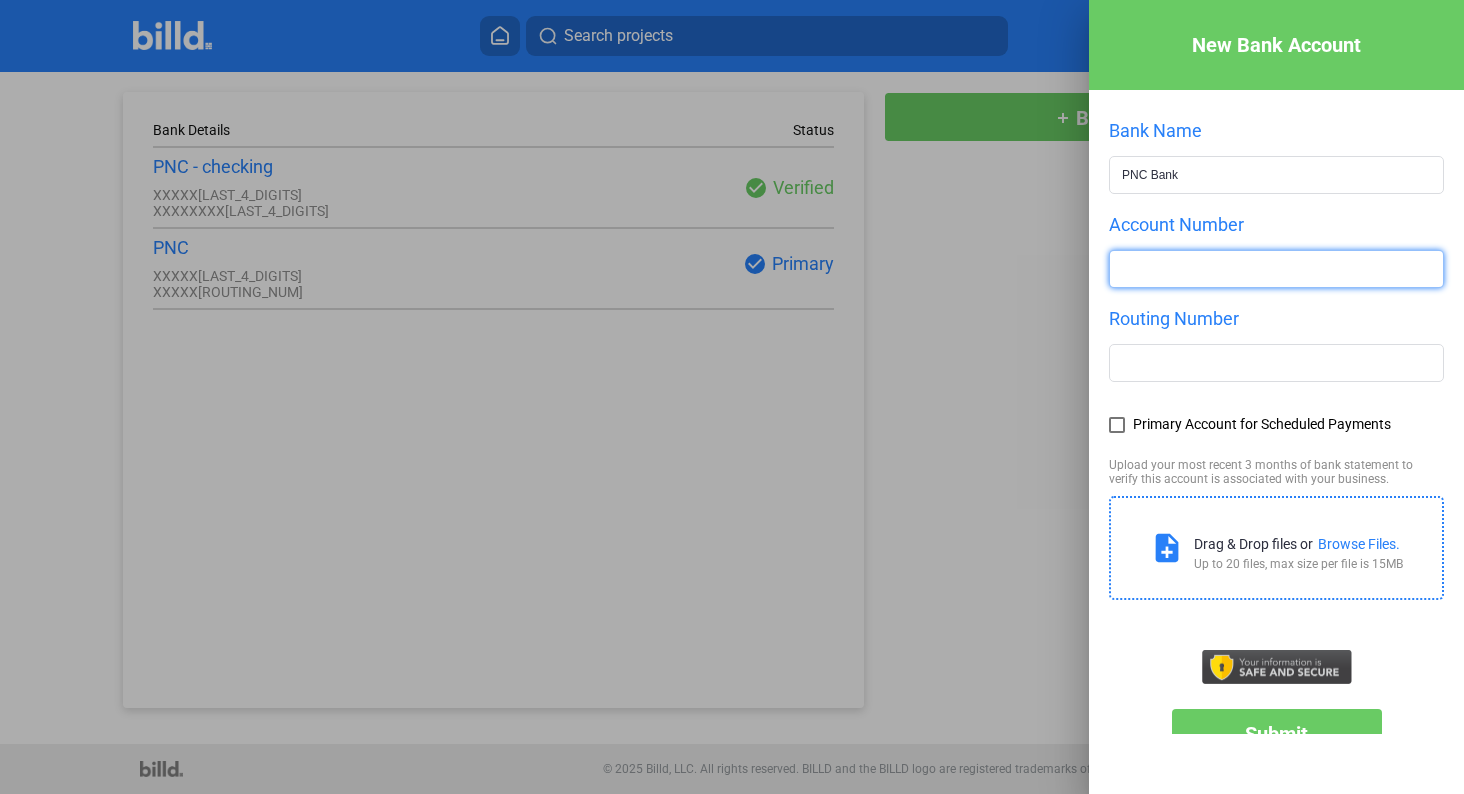 type on "0" 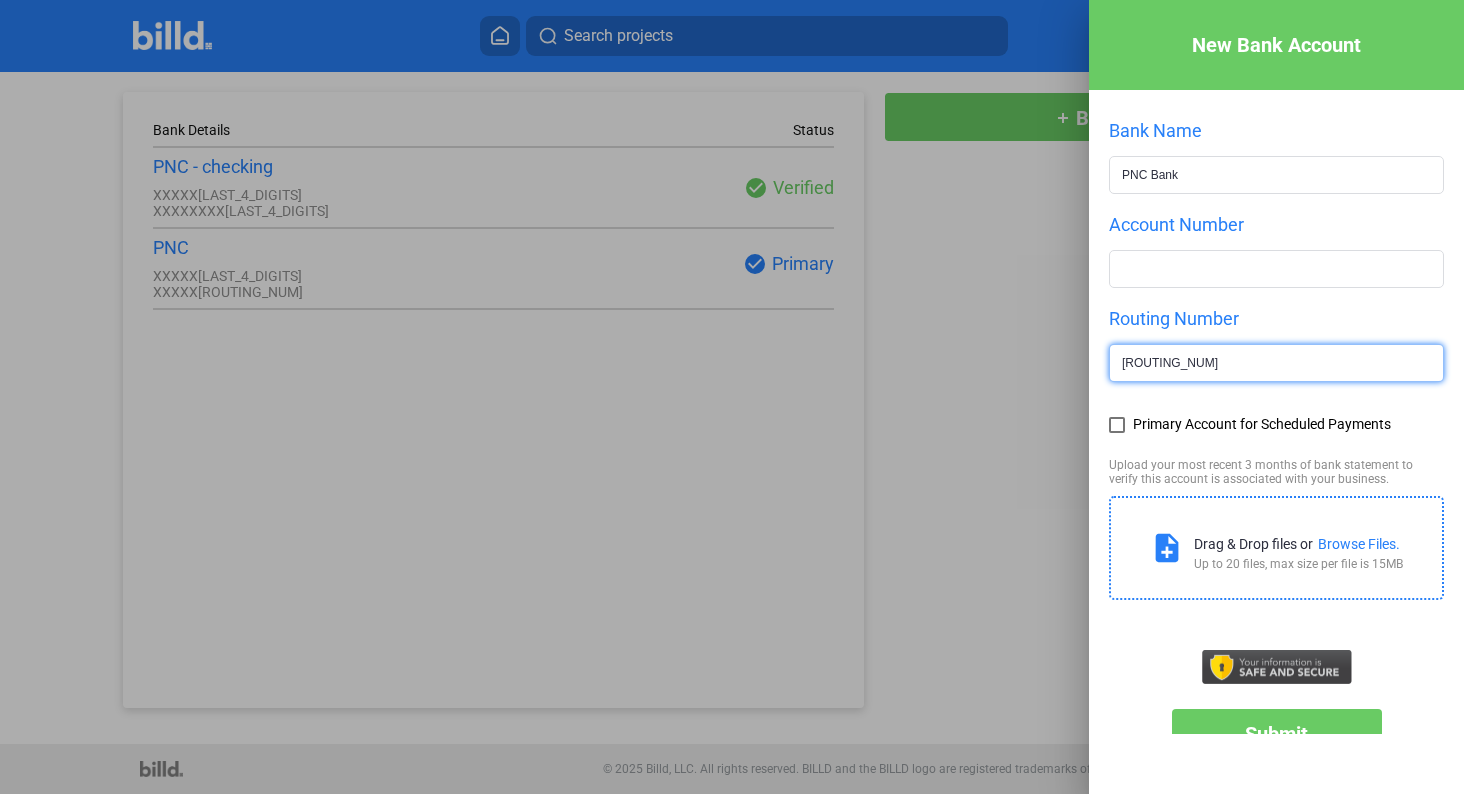 type on "[ROUTING_NUM]" 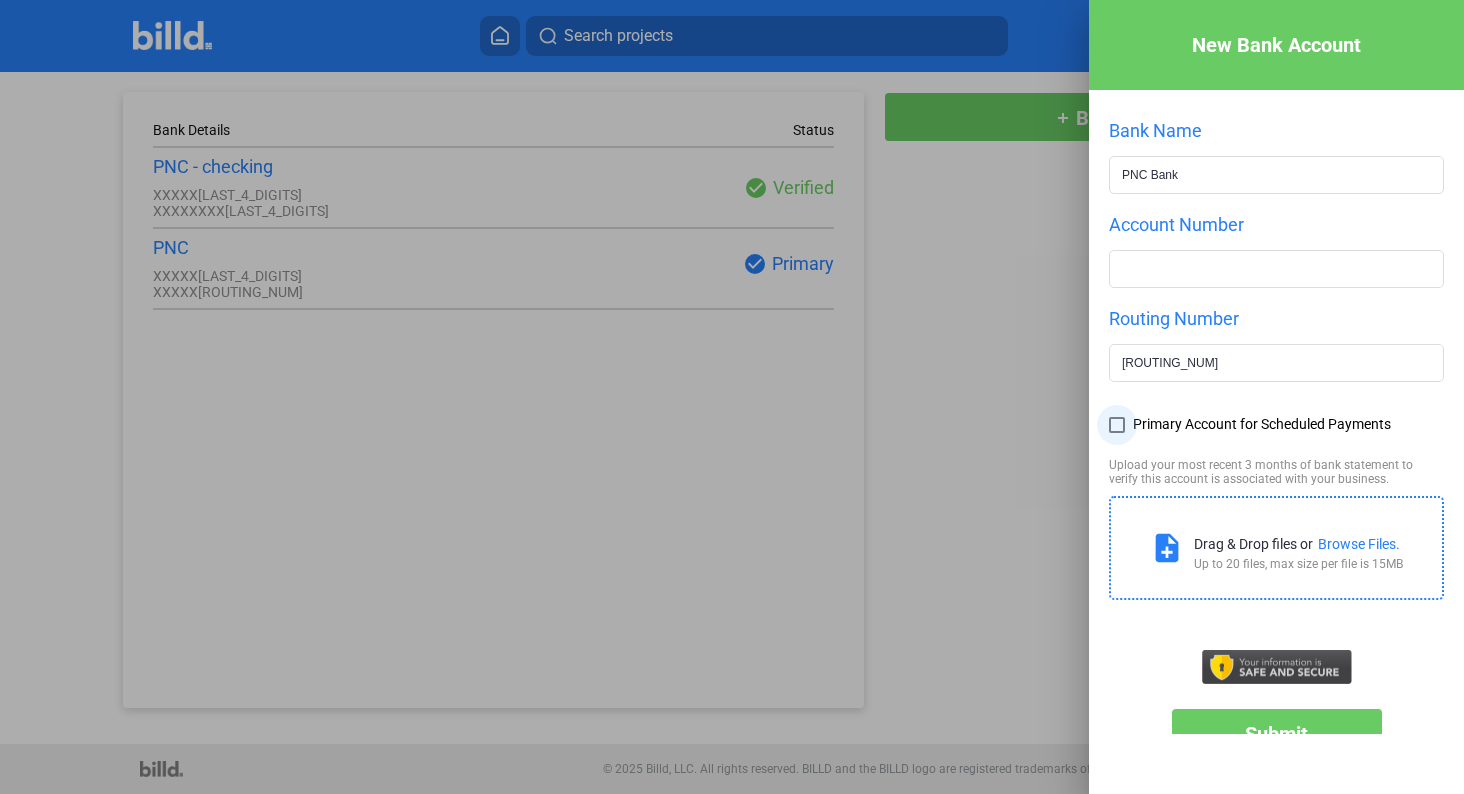 click at bounding box center (1117, 425) 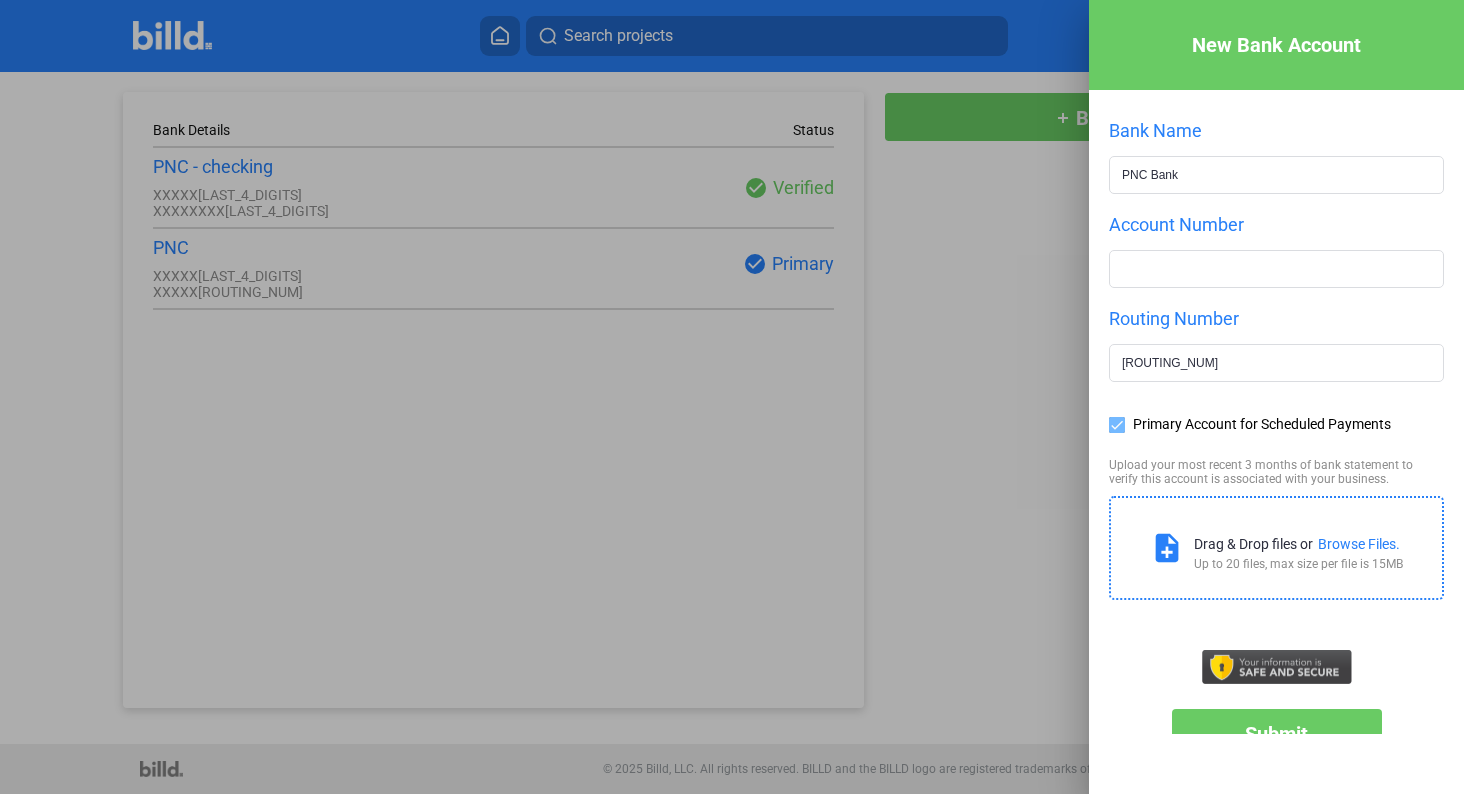 scroll, scrollTop: 88, scrollLeft: 0, axis: vertical 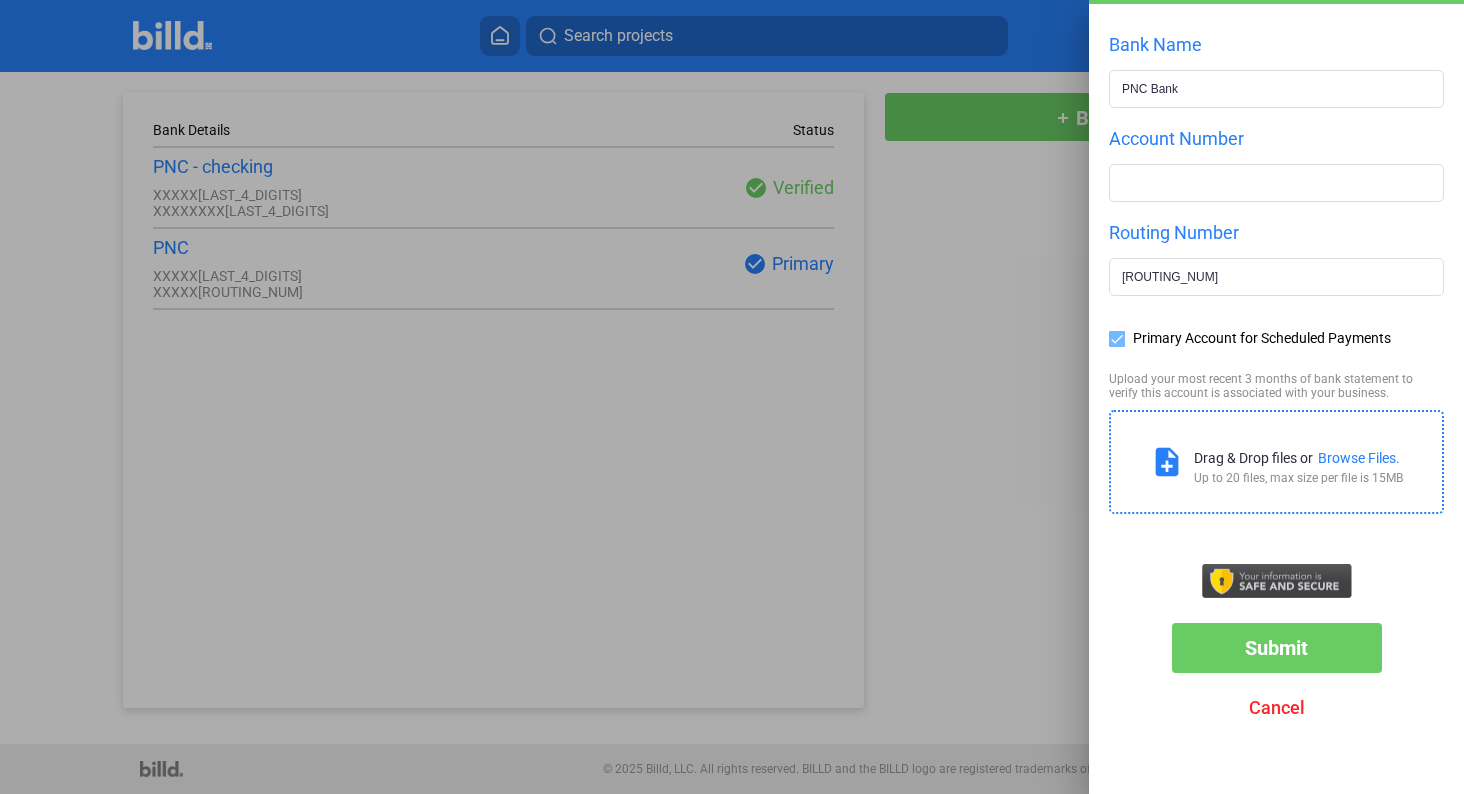 click on "Drag & Drop files or  Browse Files.   Up to 20 files, max size per file is 15MB" at bounding box center (1298, 462) 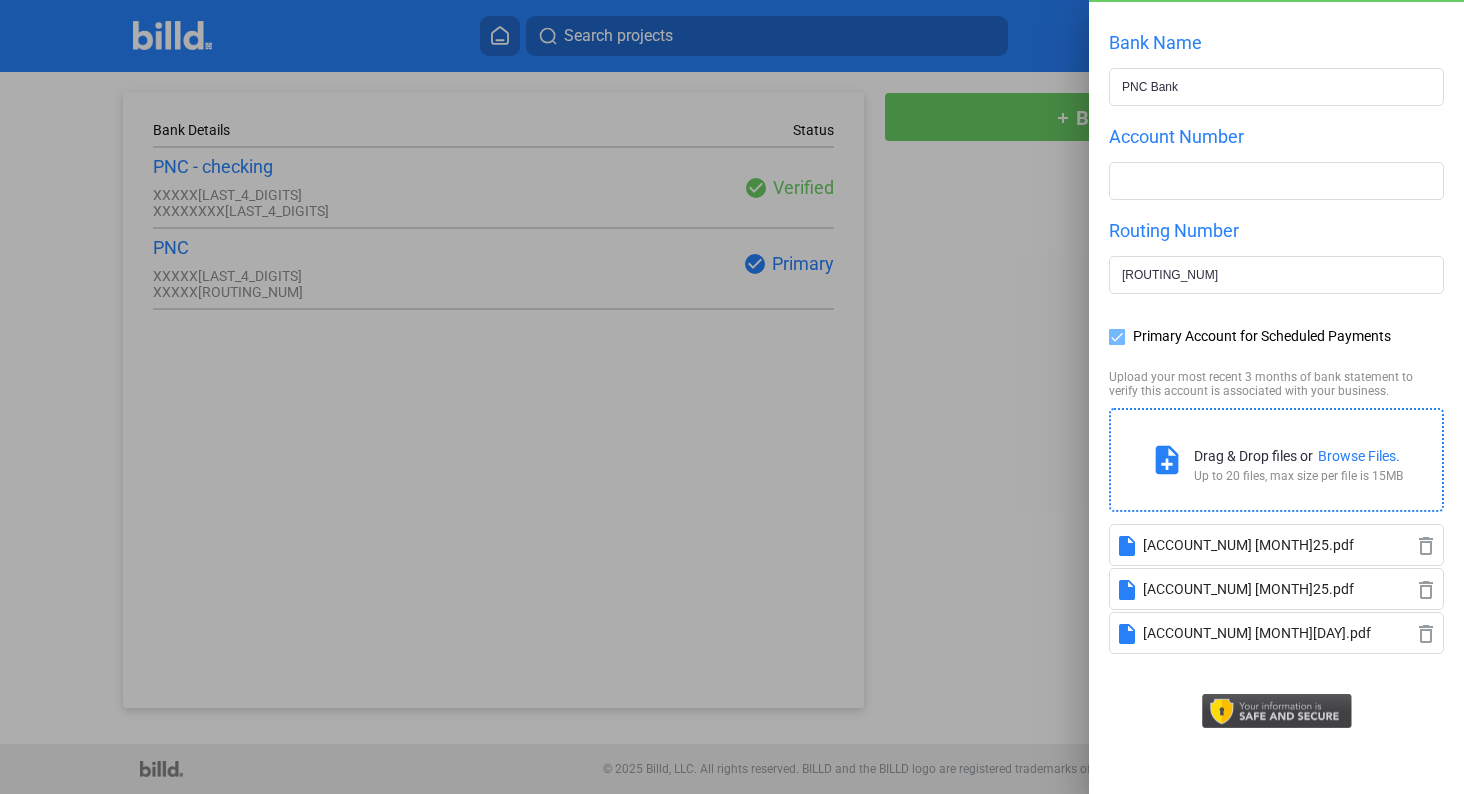 scroll, scrollTop: 220, scrollLeft: 0, axis: vertical 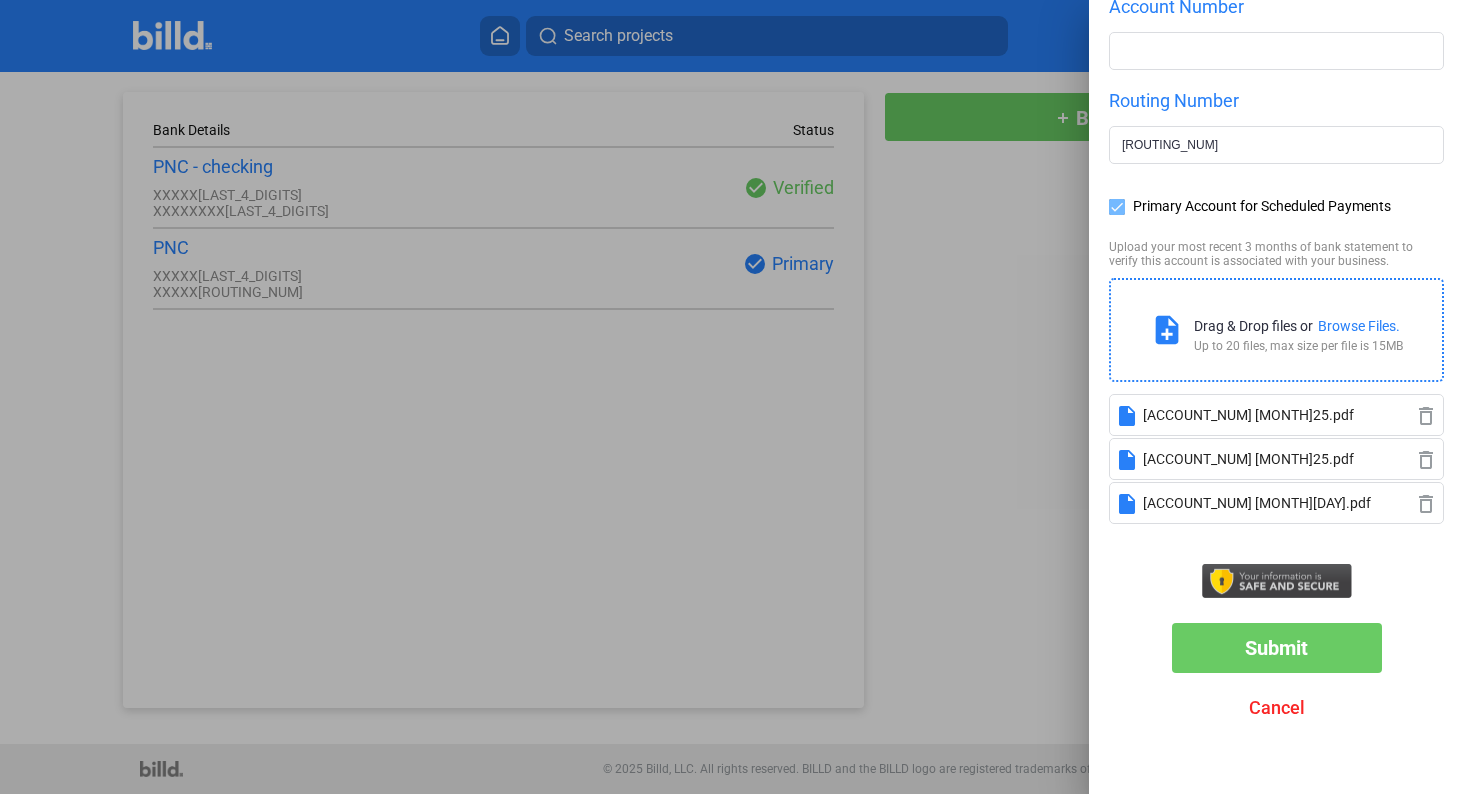 click on "Submit" at bounding box center (1276, 648) 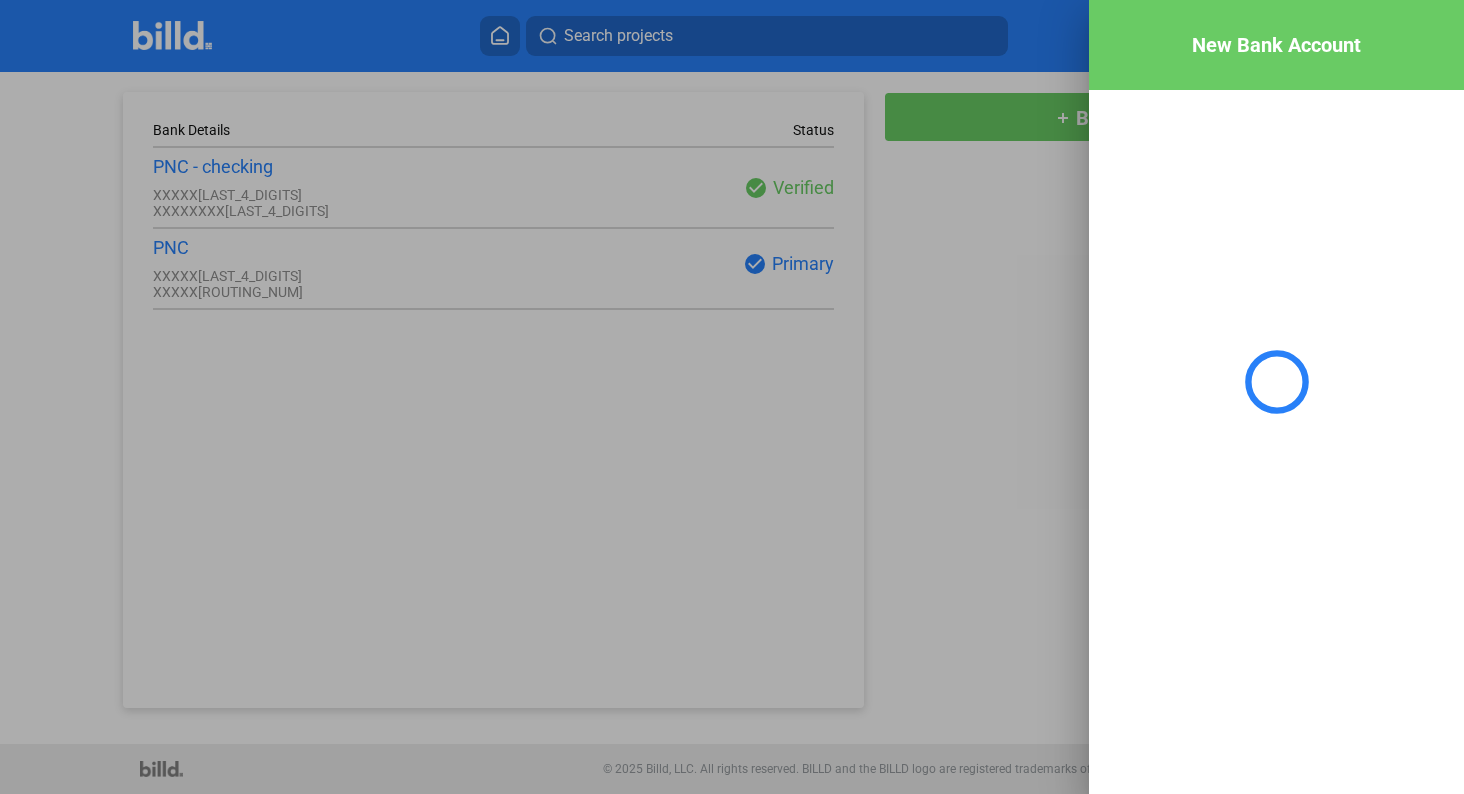 scroll, scrollTop: 0, scrollLeft: 0, axis: both 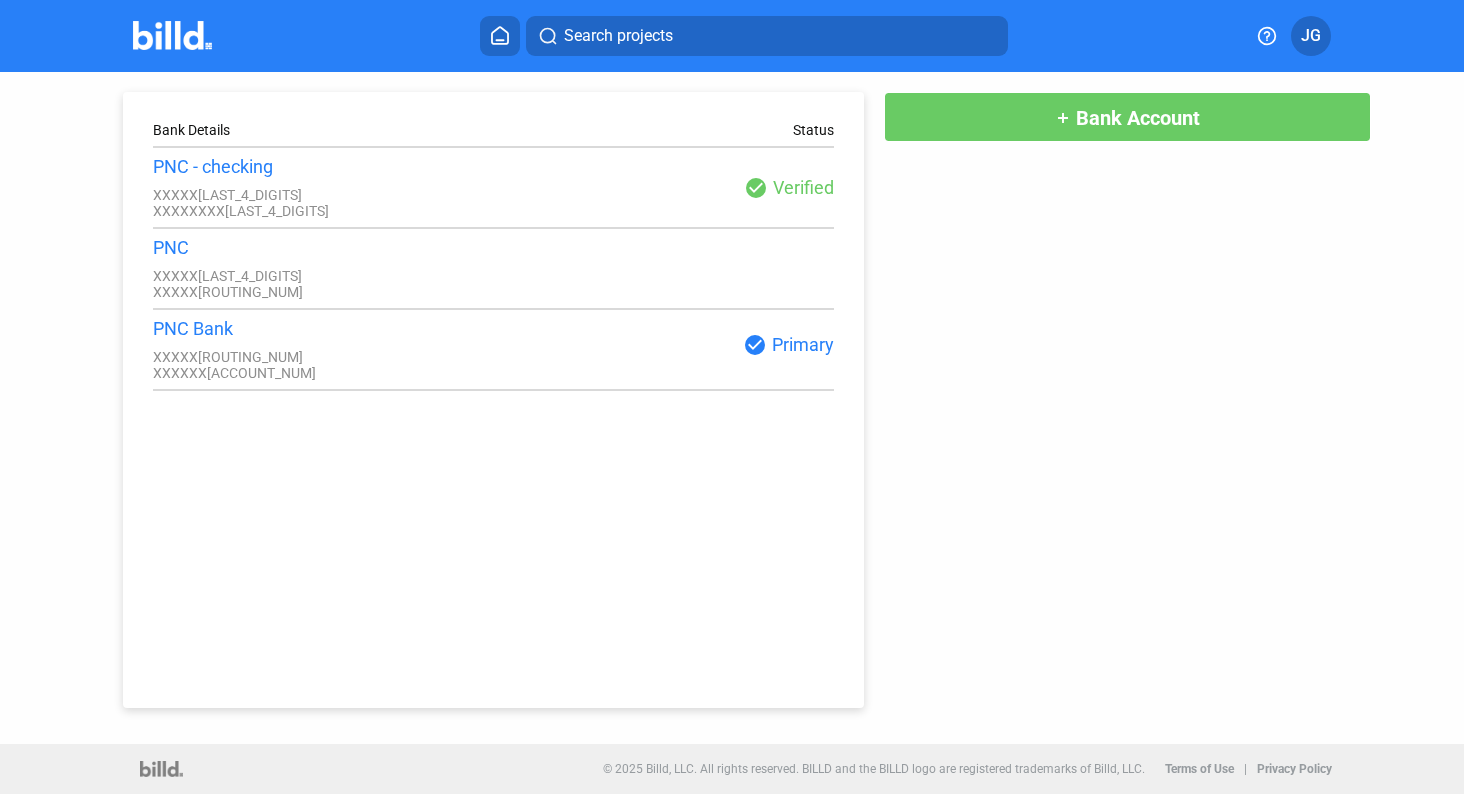 click at bounding box center [500, 36] 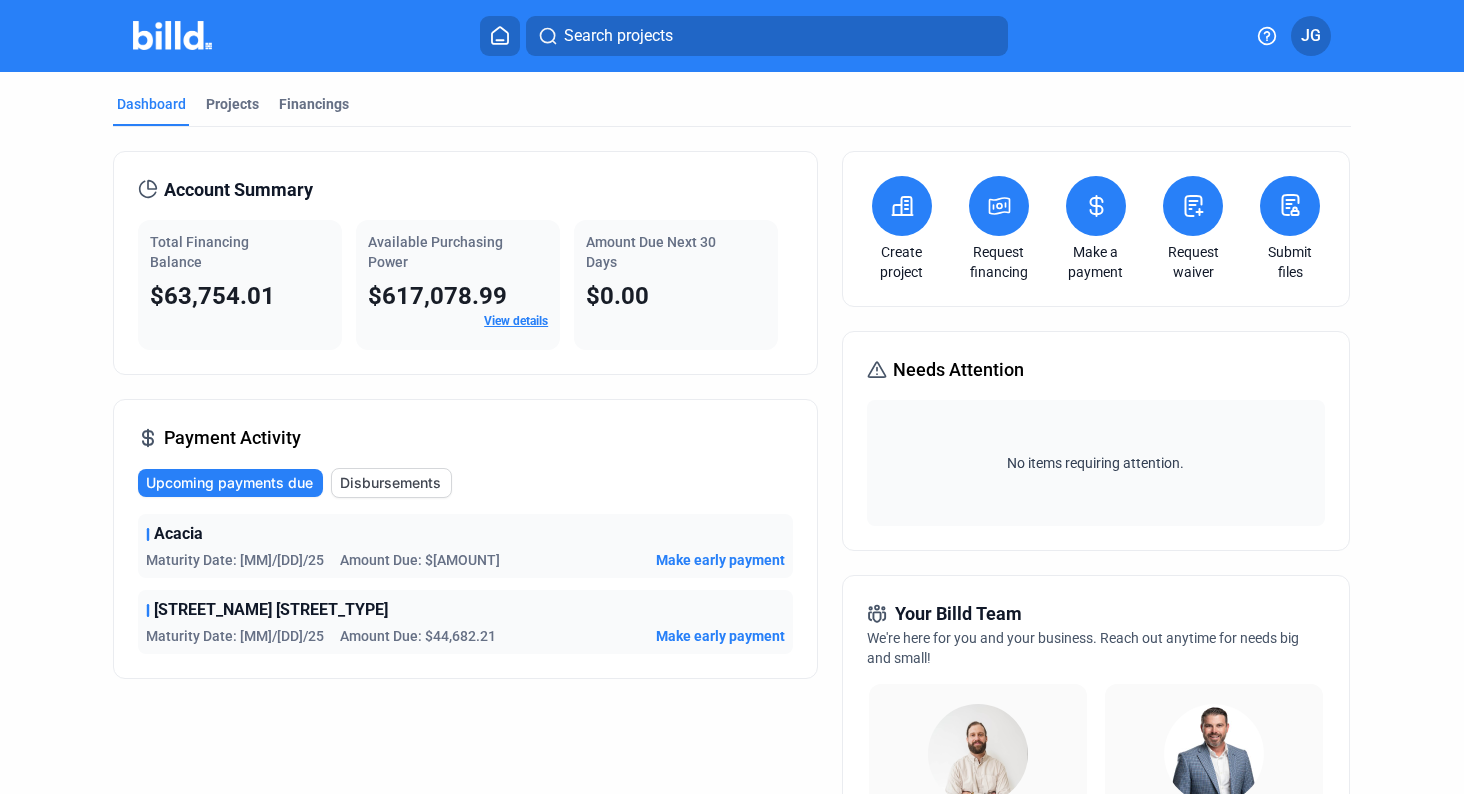 click on "Make early payment" 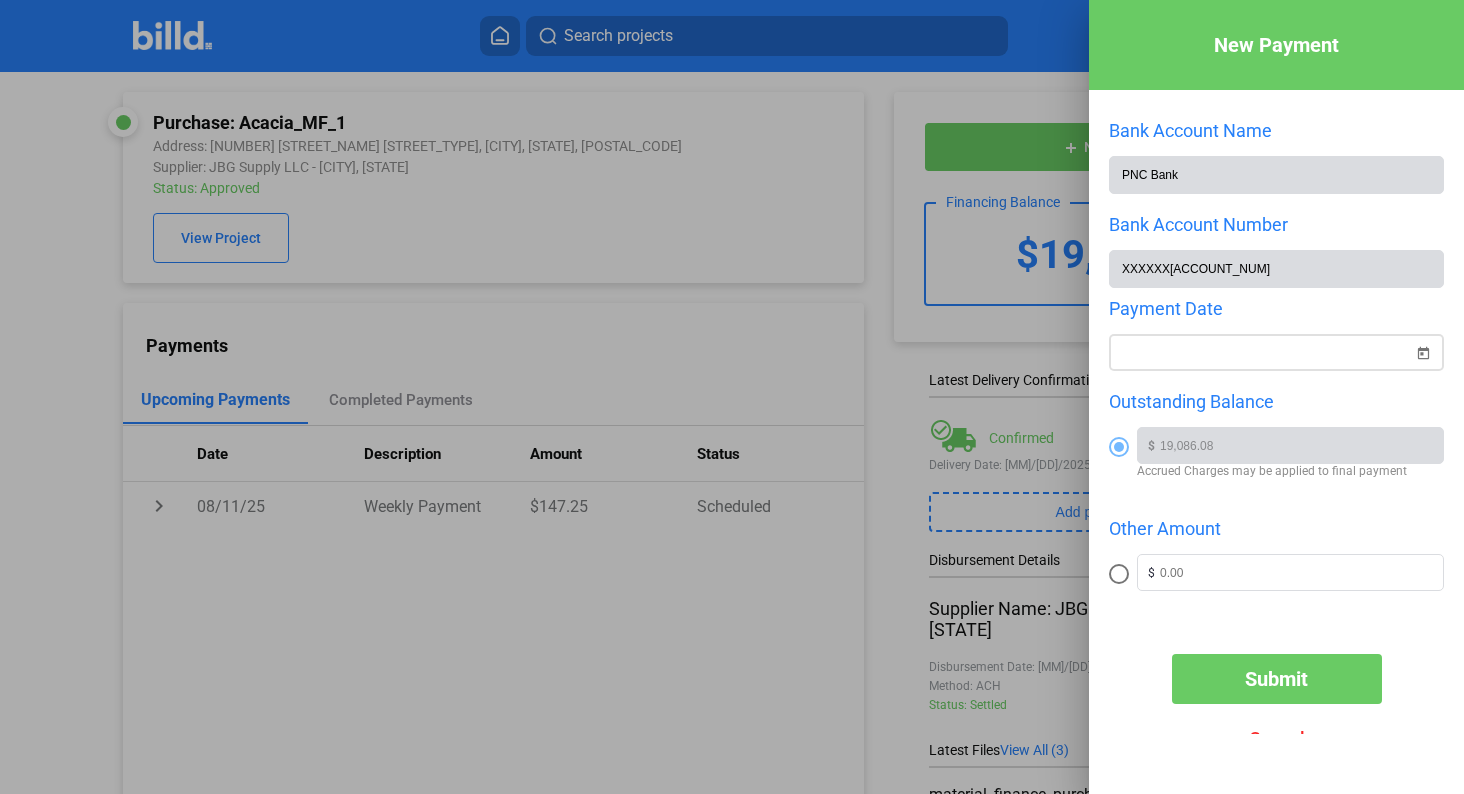 click on "New Payment  Bank Account Name PNC Bank Bank Account Number XXXXXX[ACCOUNT_NUM]  Payment Date   Outstanding Balance    $ [AMOUNT] Accrued Charges may be applied to final payment  Other Amount    $  Submit   Cancel" at bounding box center (732, 397) 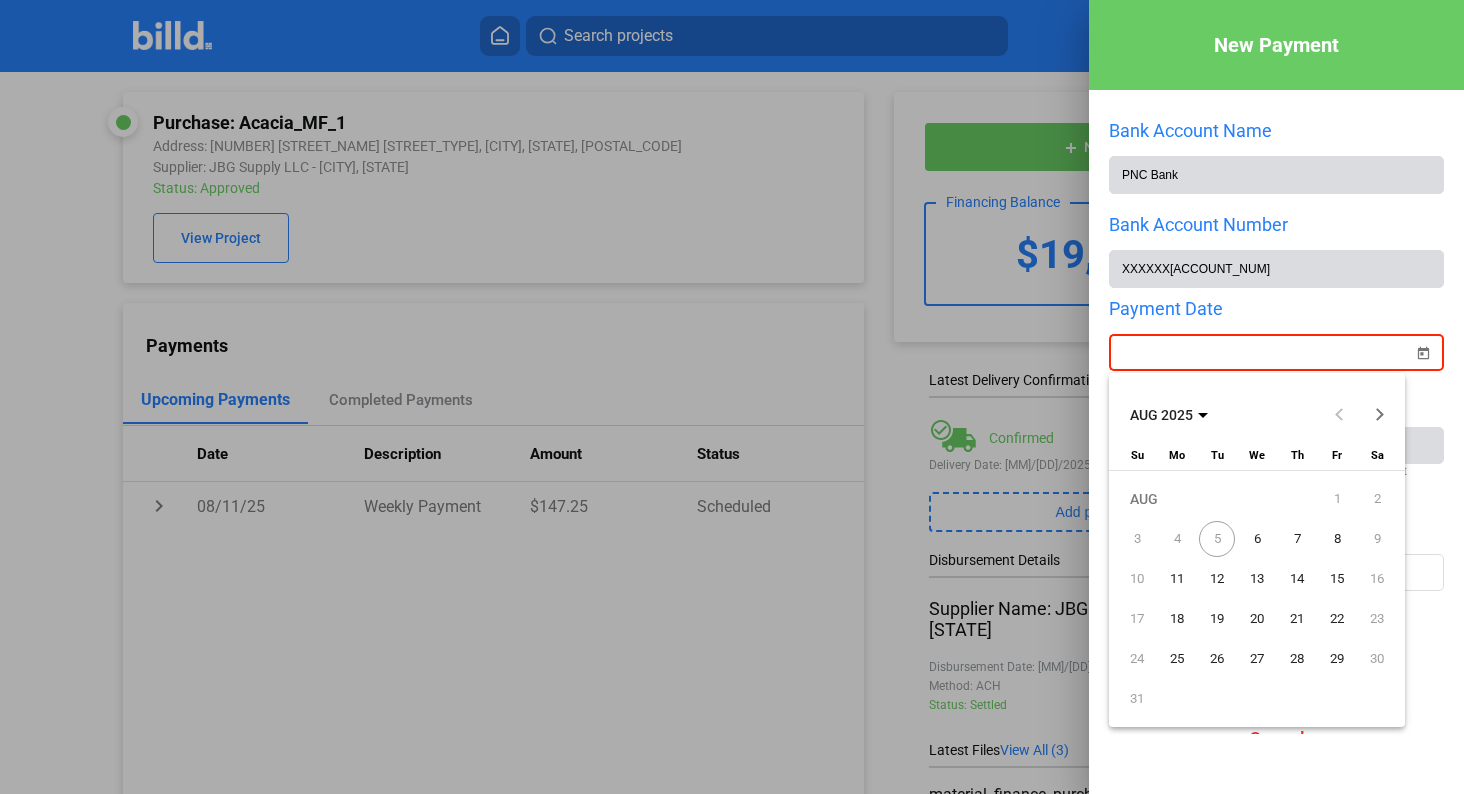 click on "6" at bounding box center [1257, 539] 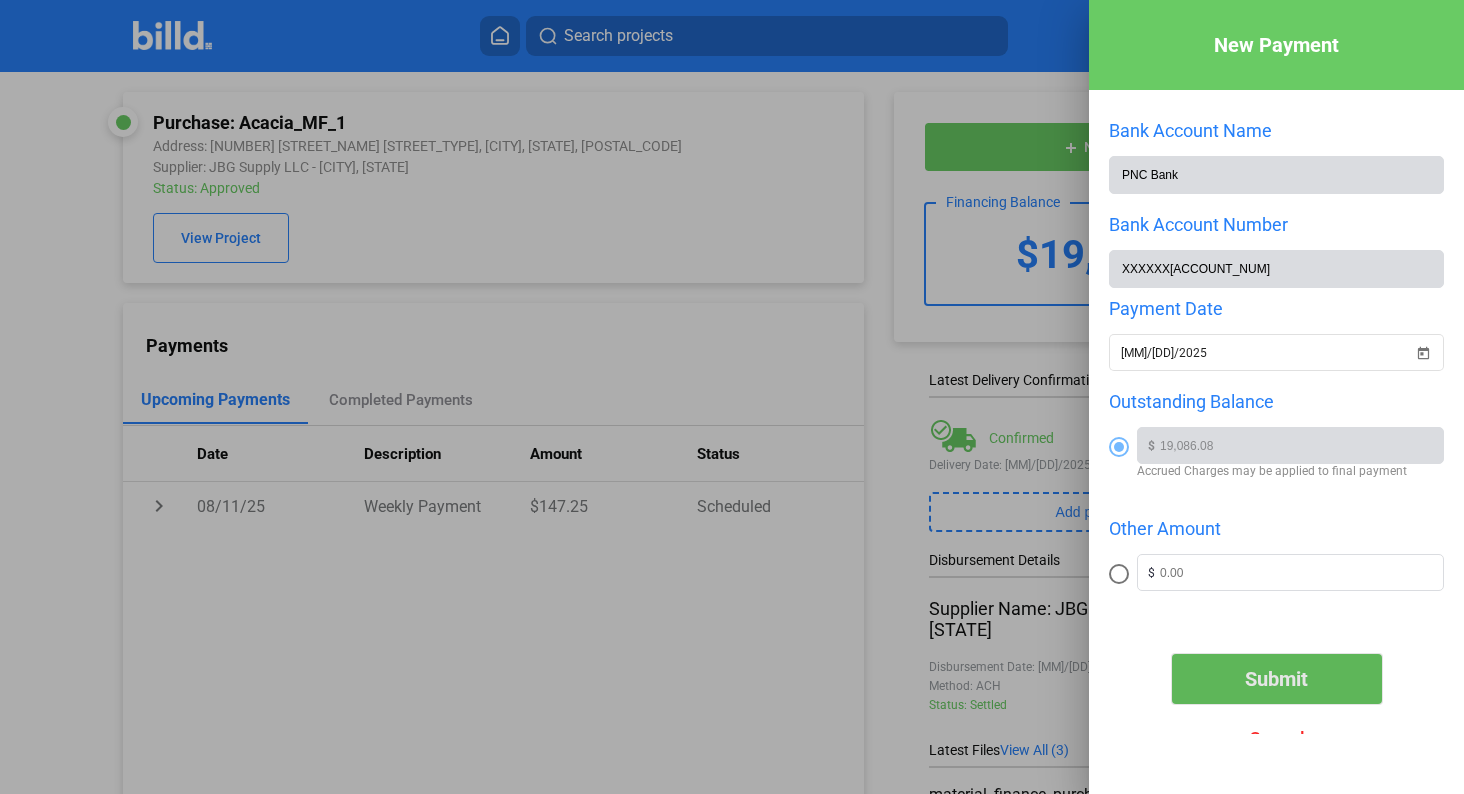 click on "Submit" at bounding box center (1277, 679) 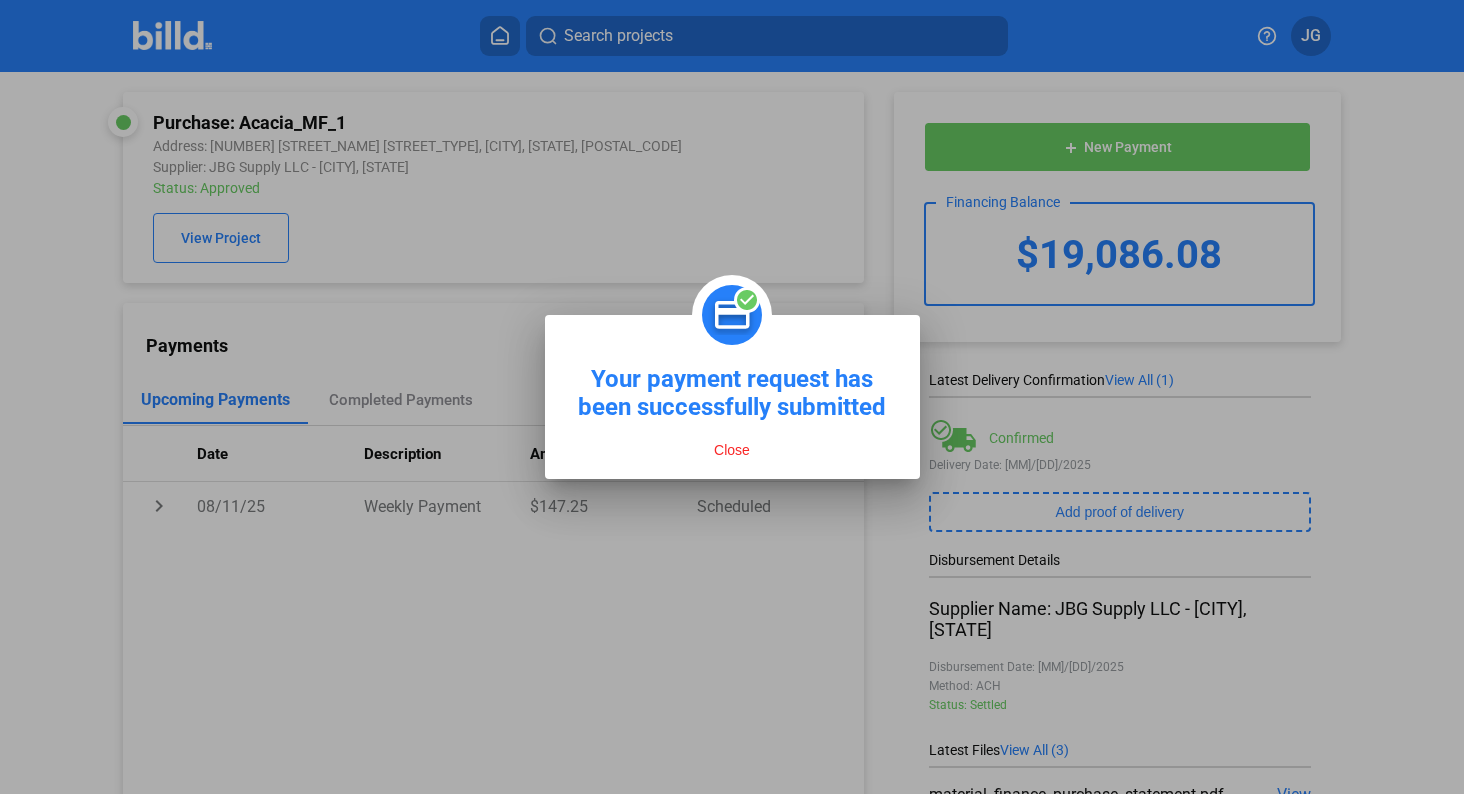 click on "Close" at bounding box center (732, 450) 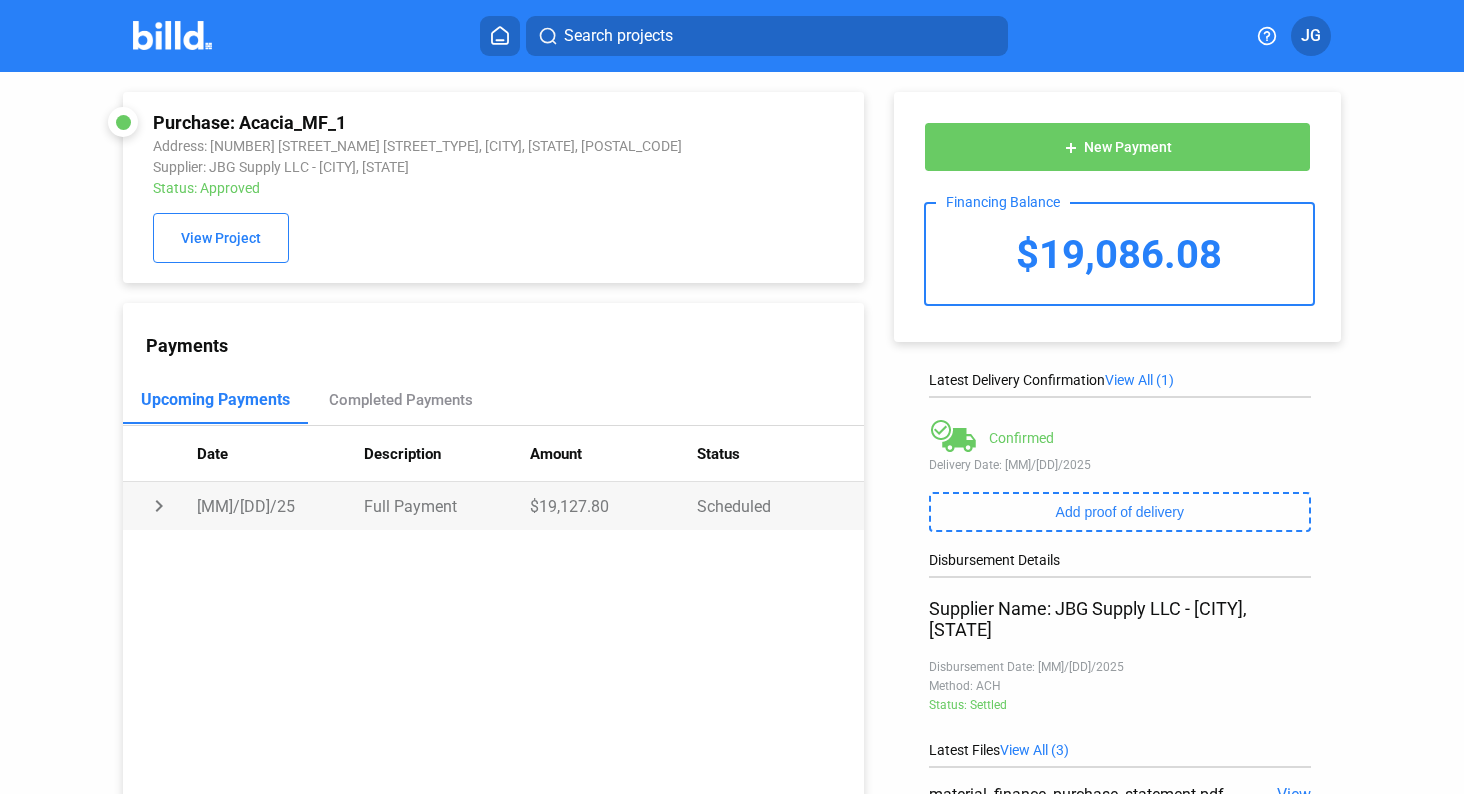 click on "chevron_right" at bounding box center [160, 506] 